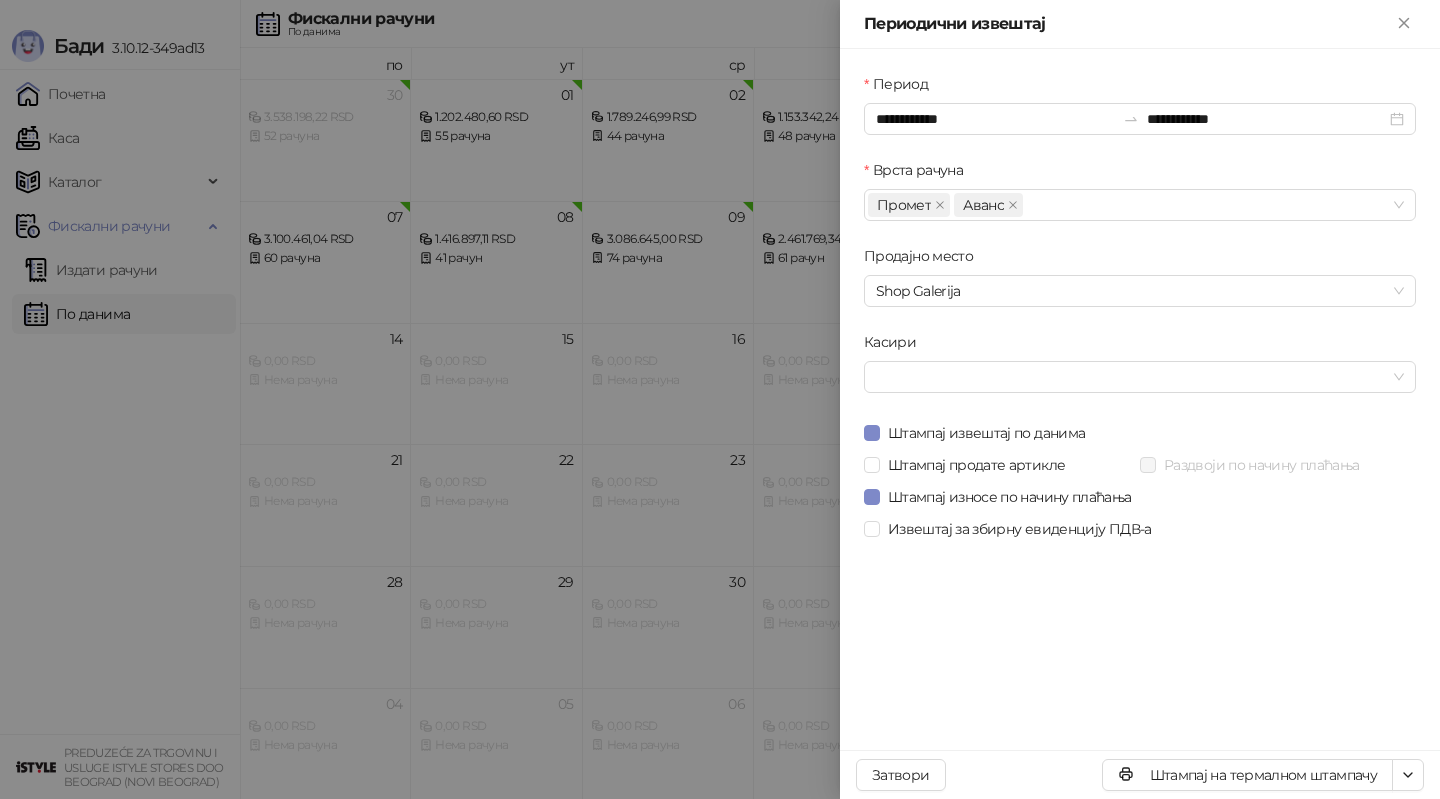 click at bounding box center (720, 399) 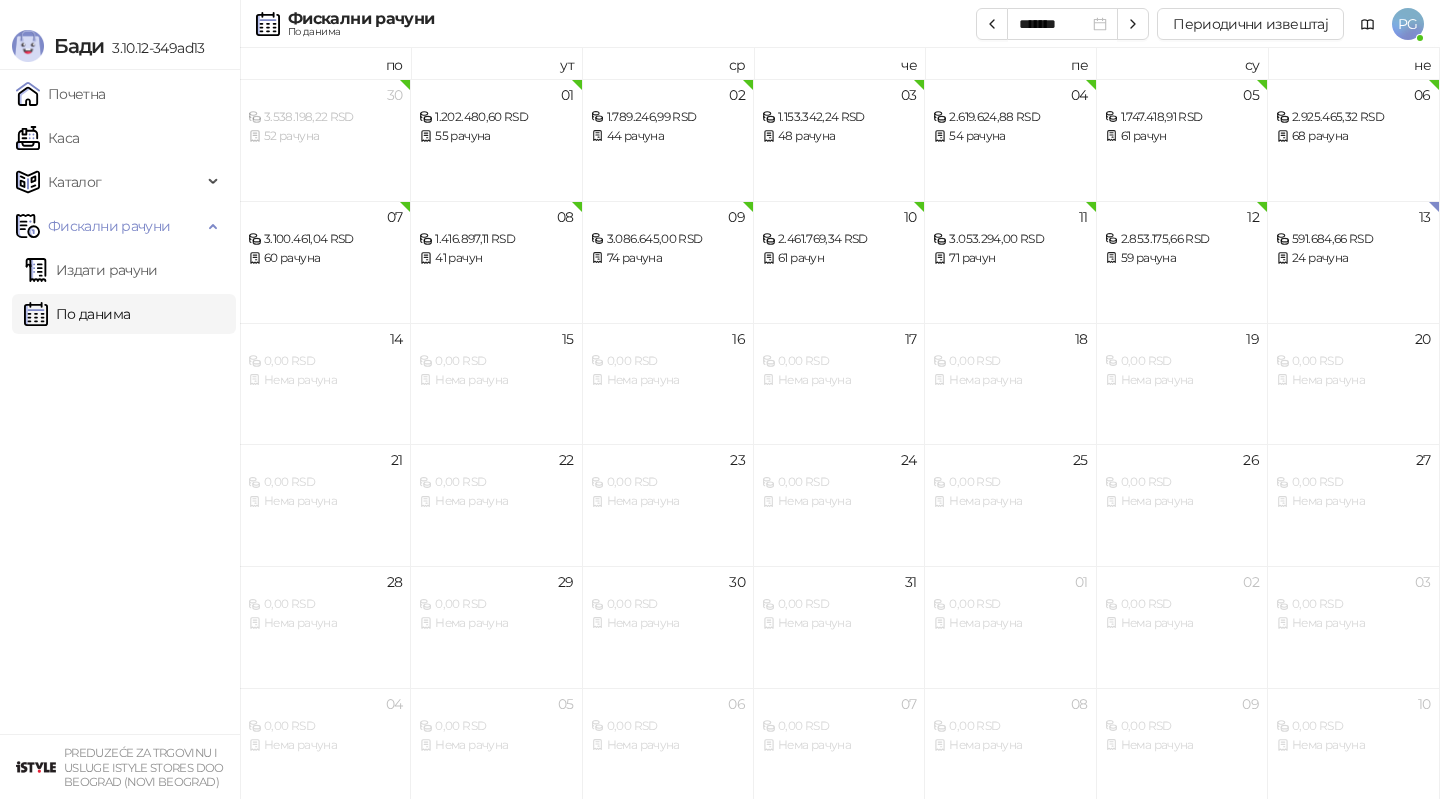click on "Каса" at bounding box center [47, 138] 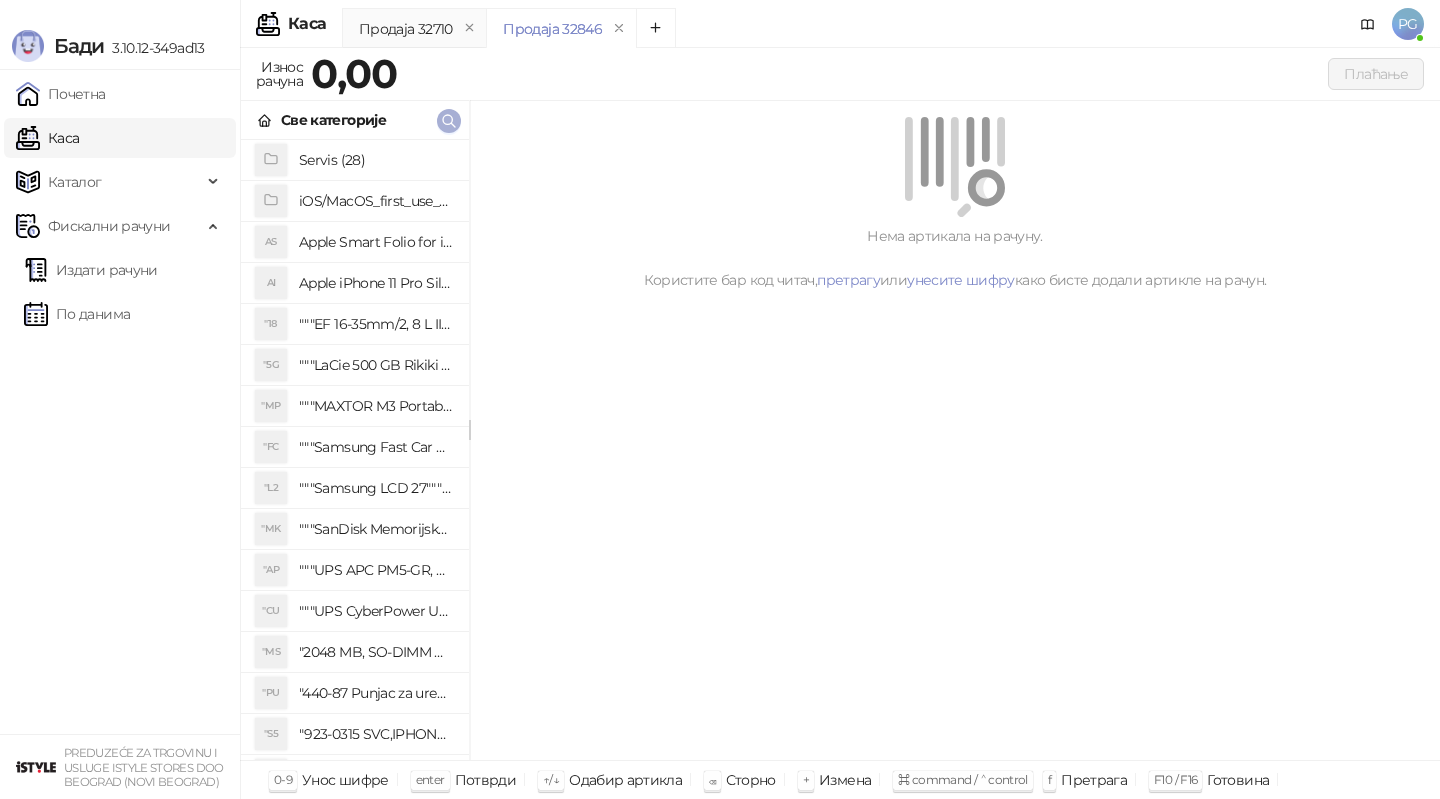click 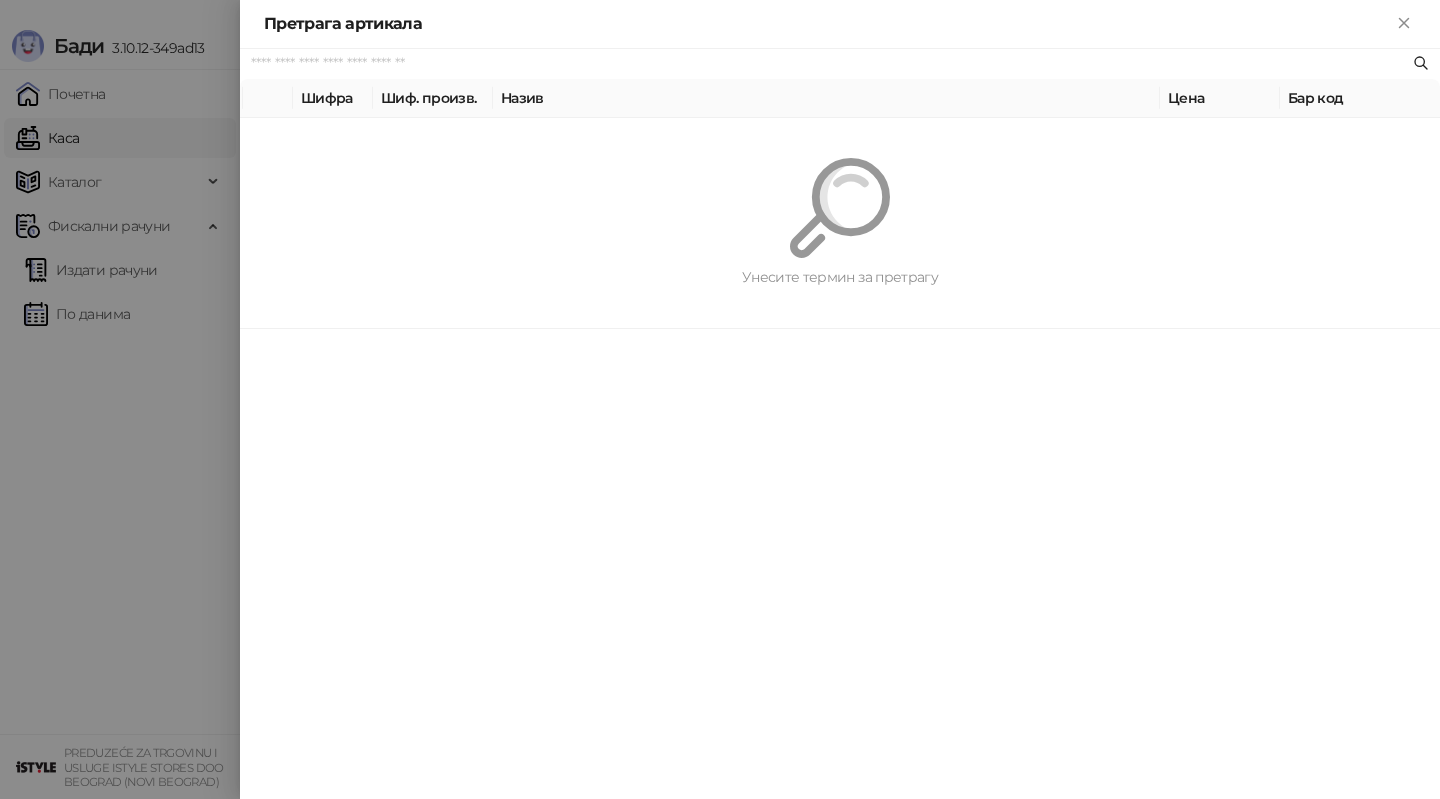 paste on "*********" 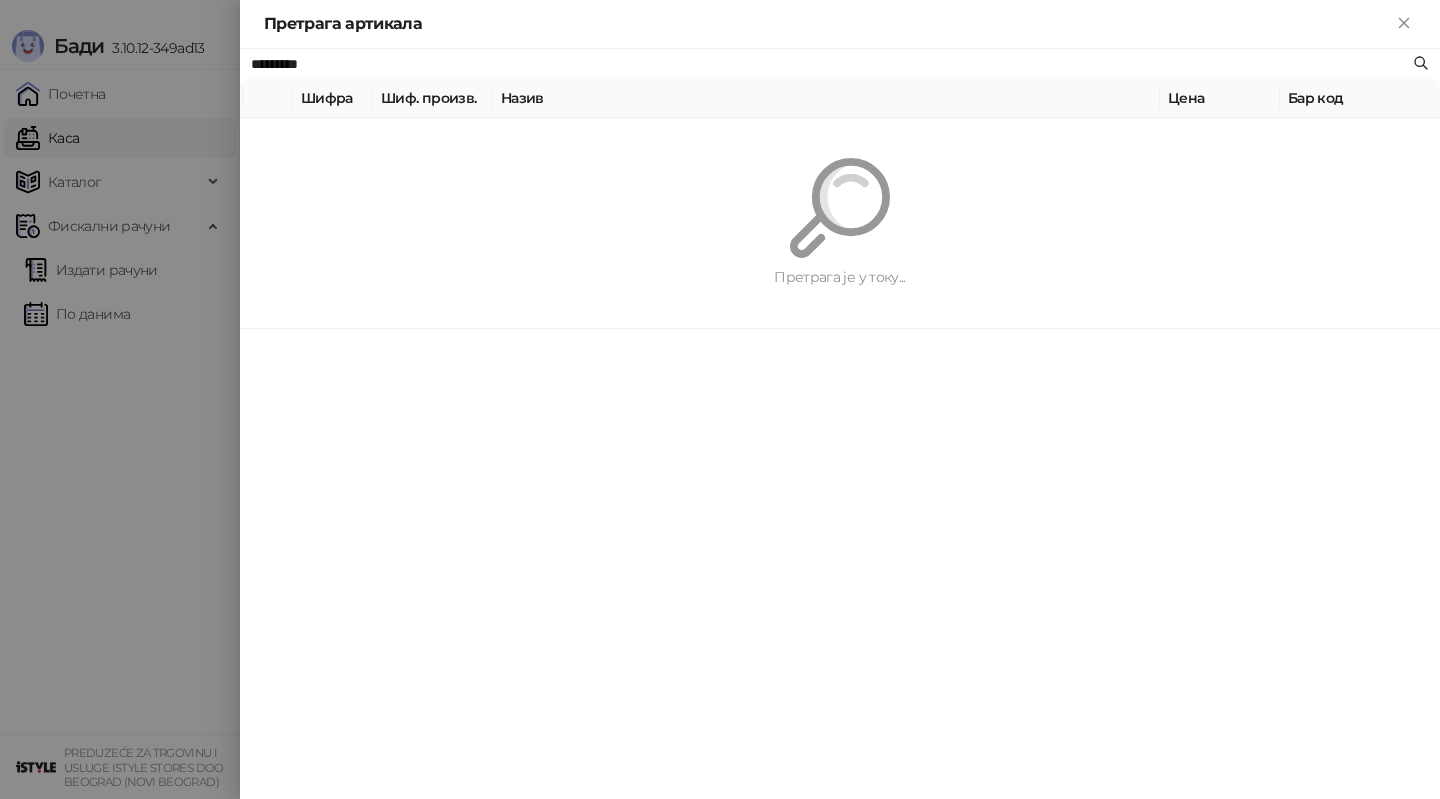 type on "*********" 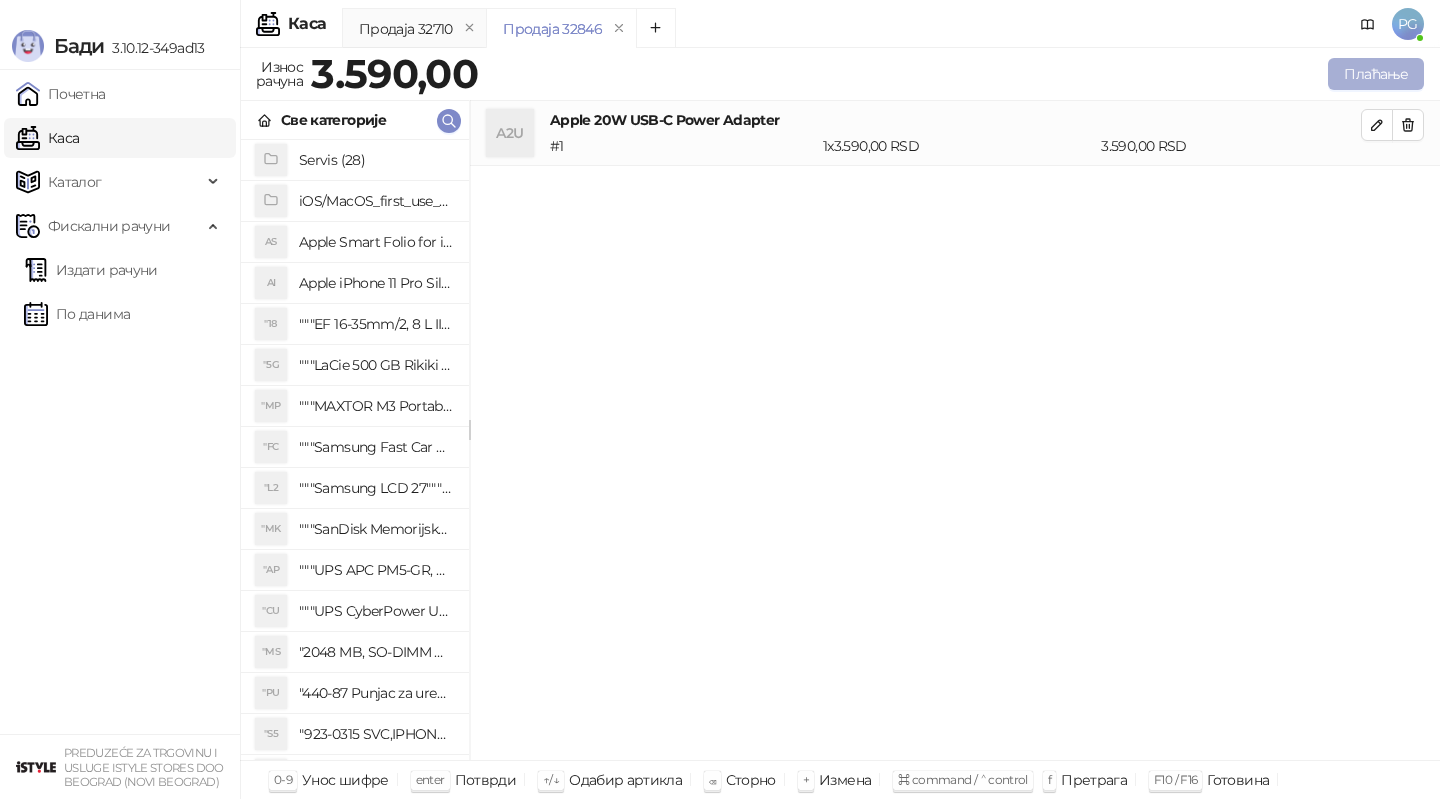 click on "Плаћање" at bounding box center (1376, 74) 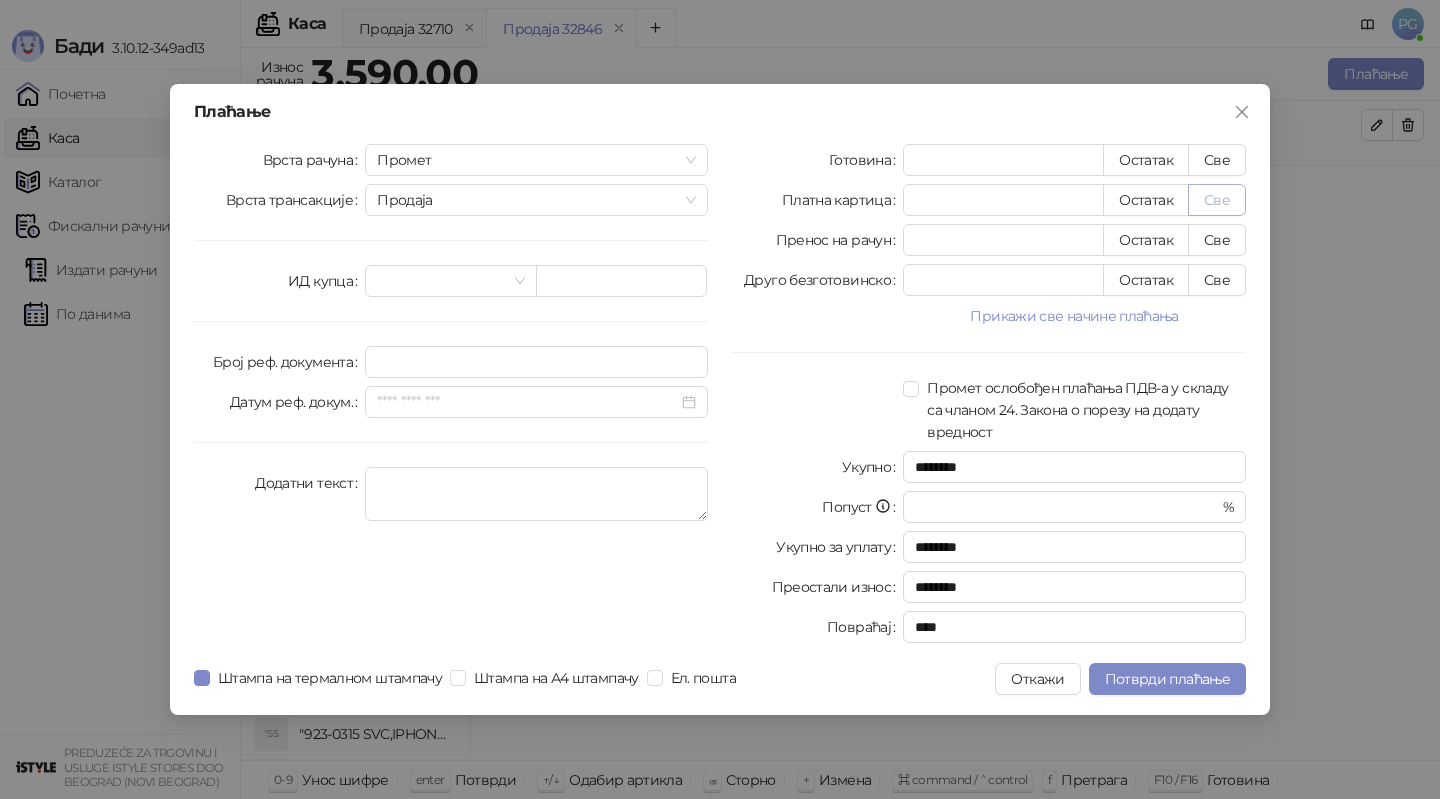 click on "Све" at bounding box center (1217, 200) 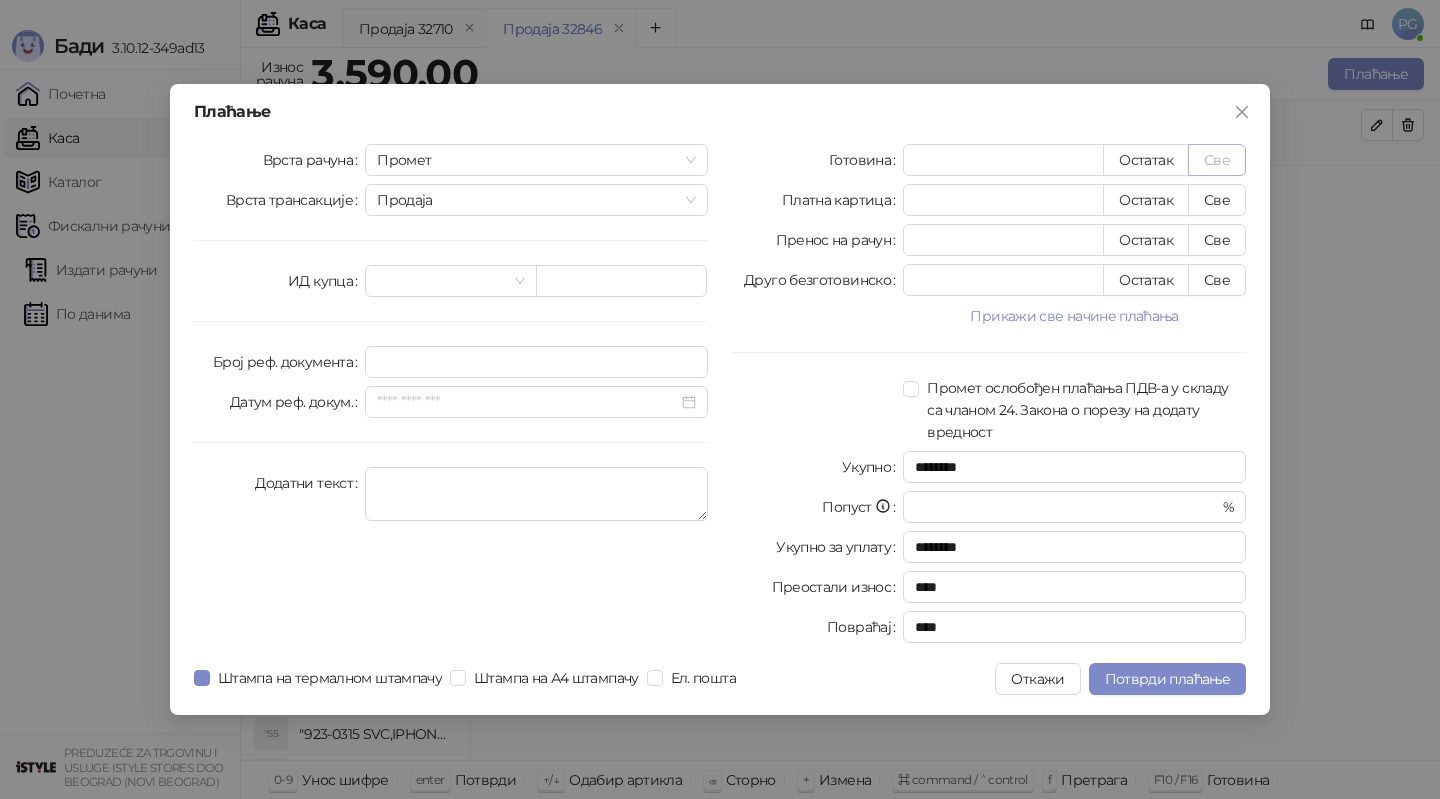 click on "Све" at bounding box center (1217, 160) 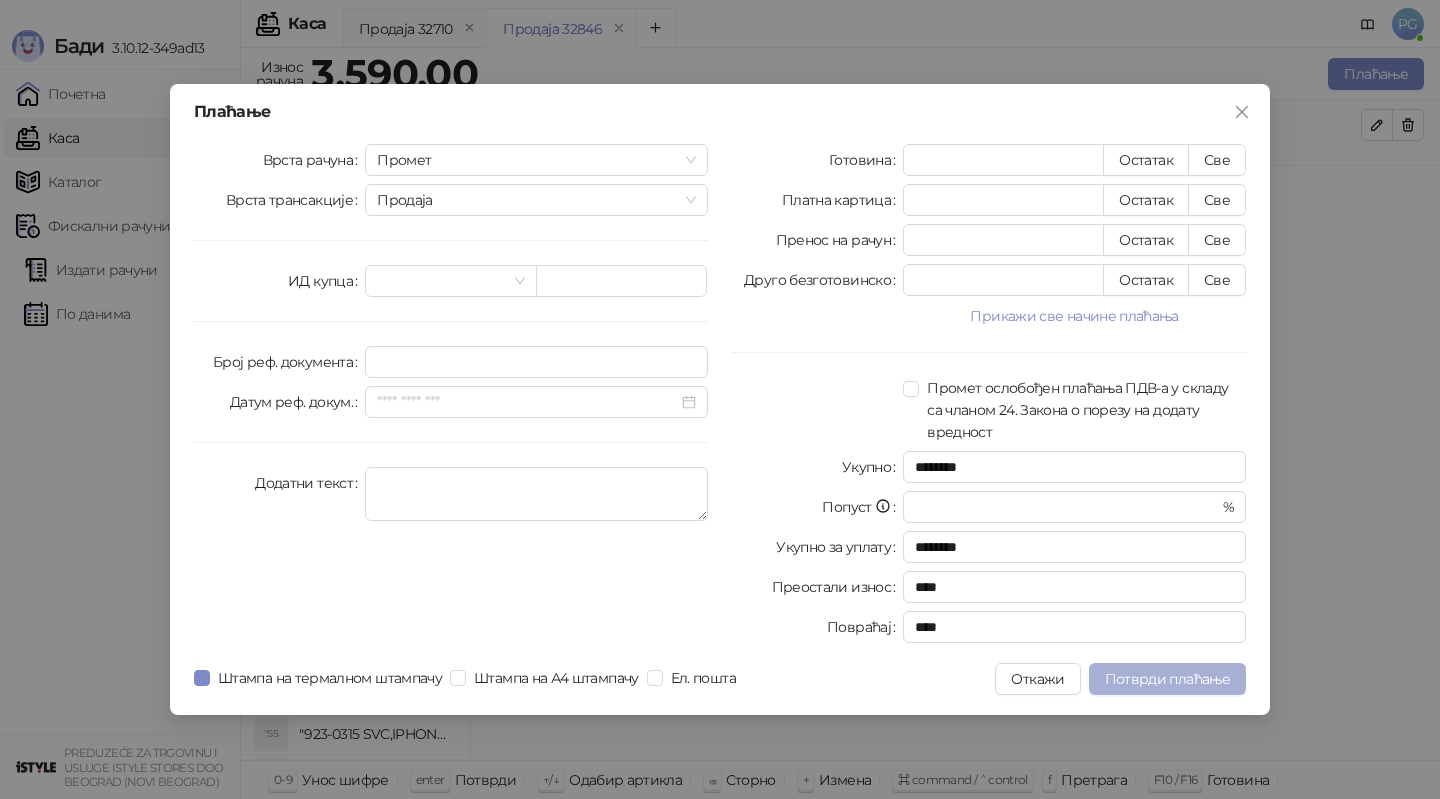 click on "Потврди плаћање" at bounding box center (1167, 679) 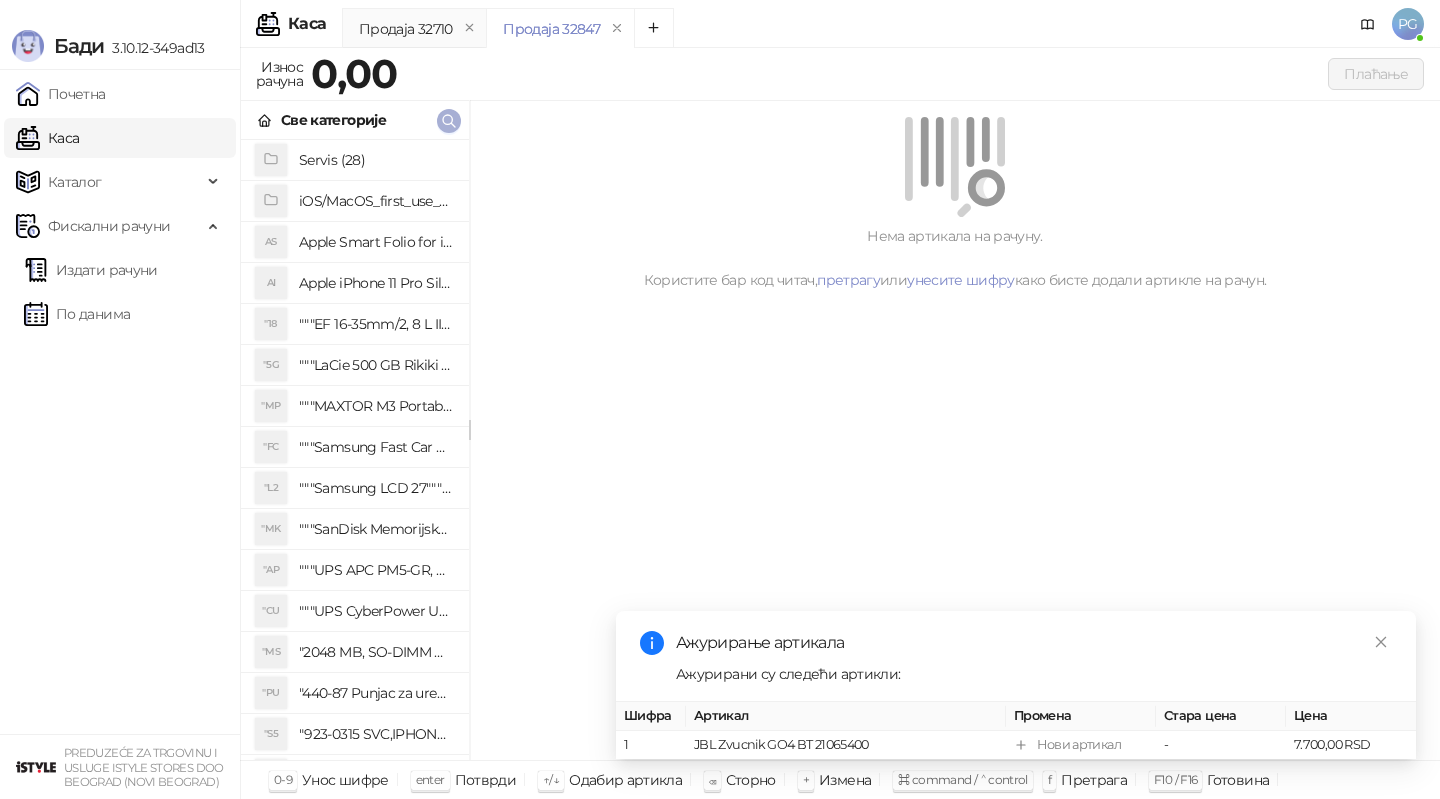 click 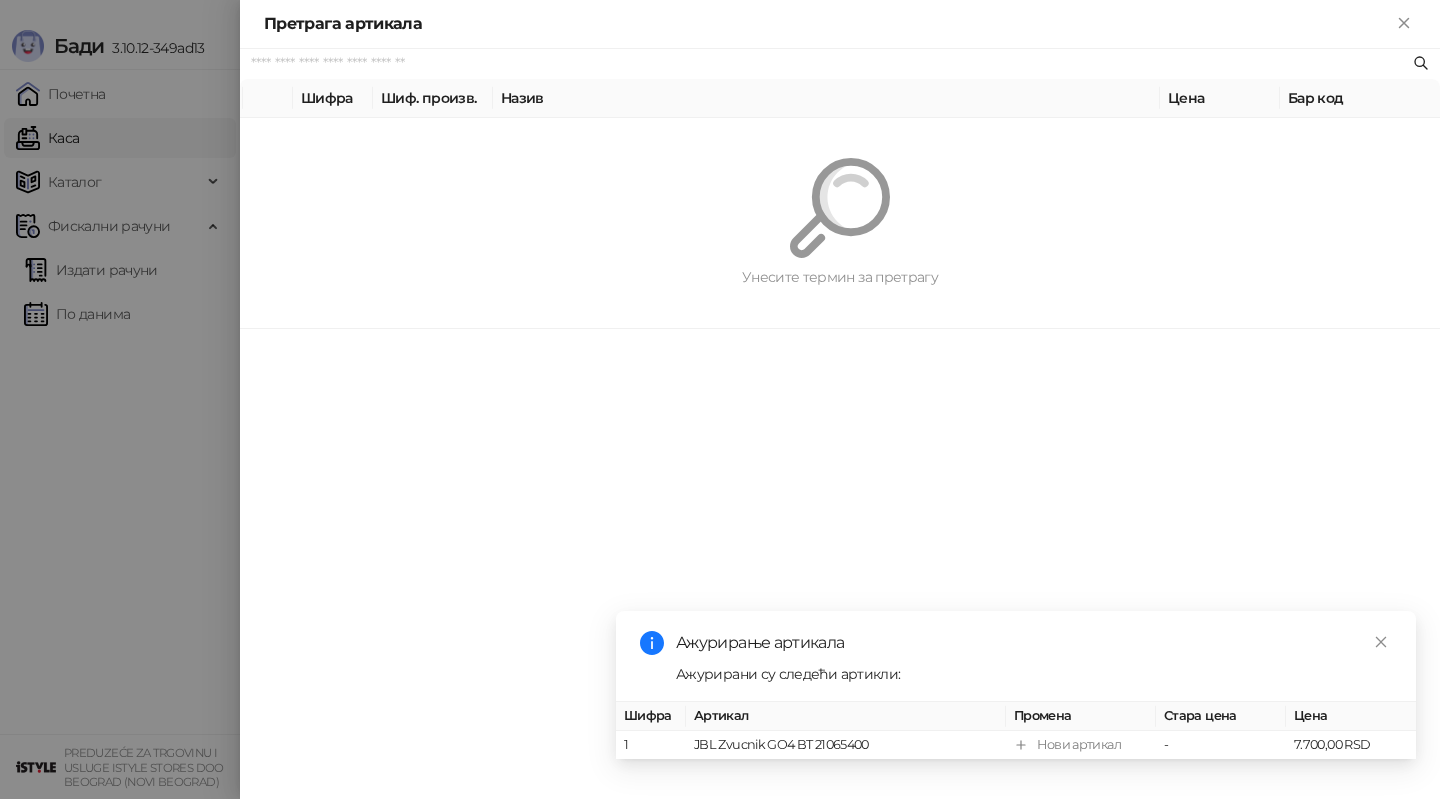 paste on "**********" 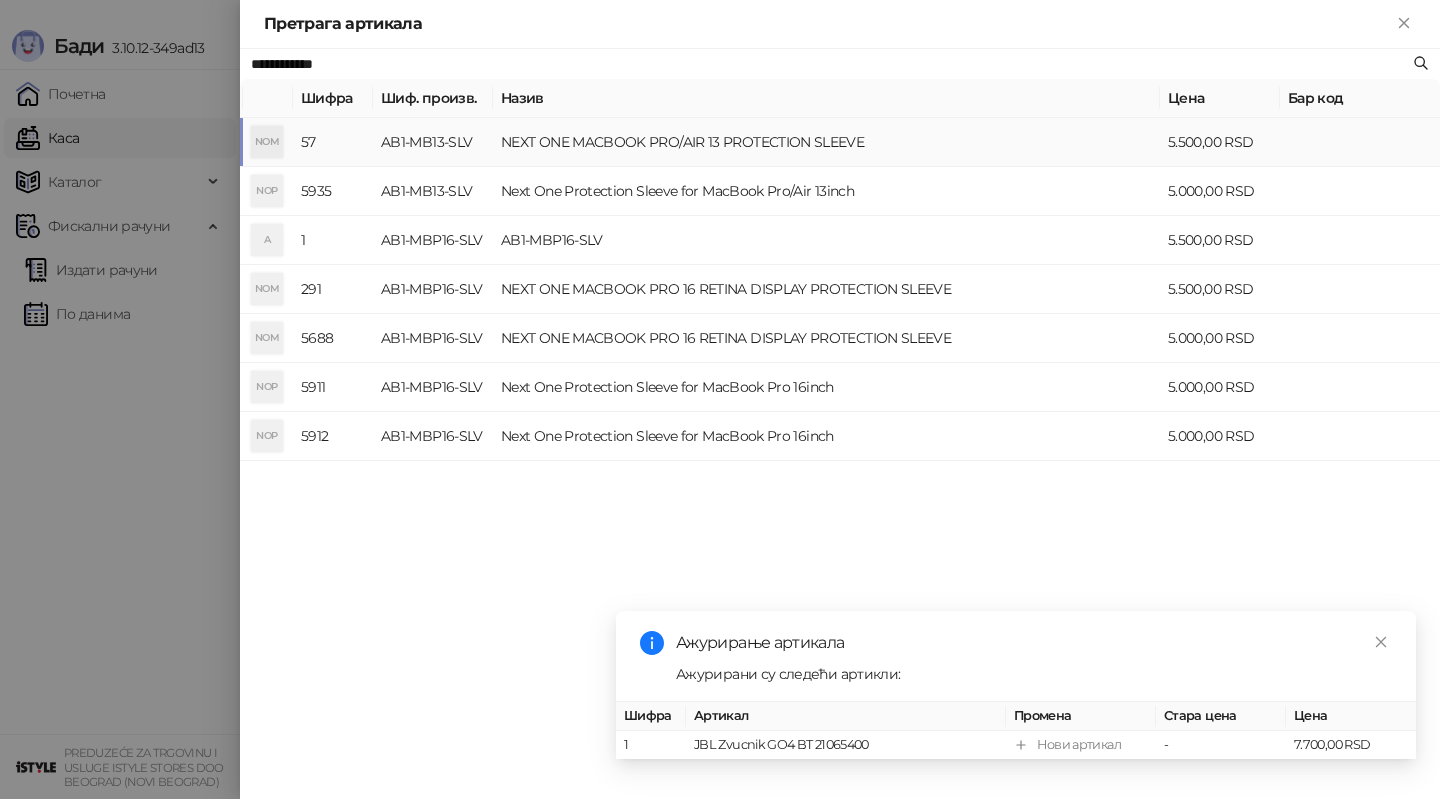 type on "**********" 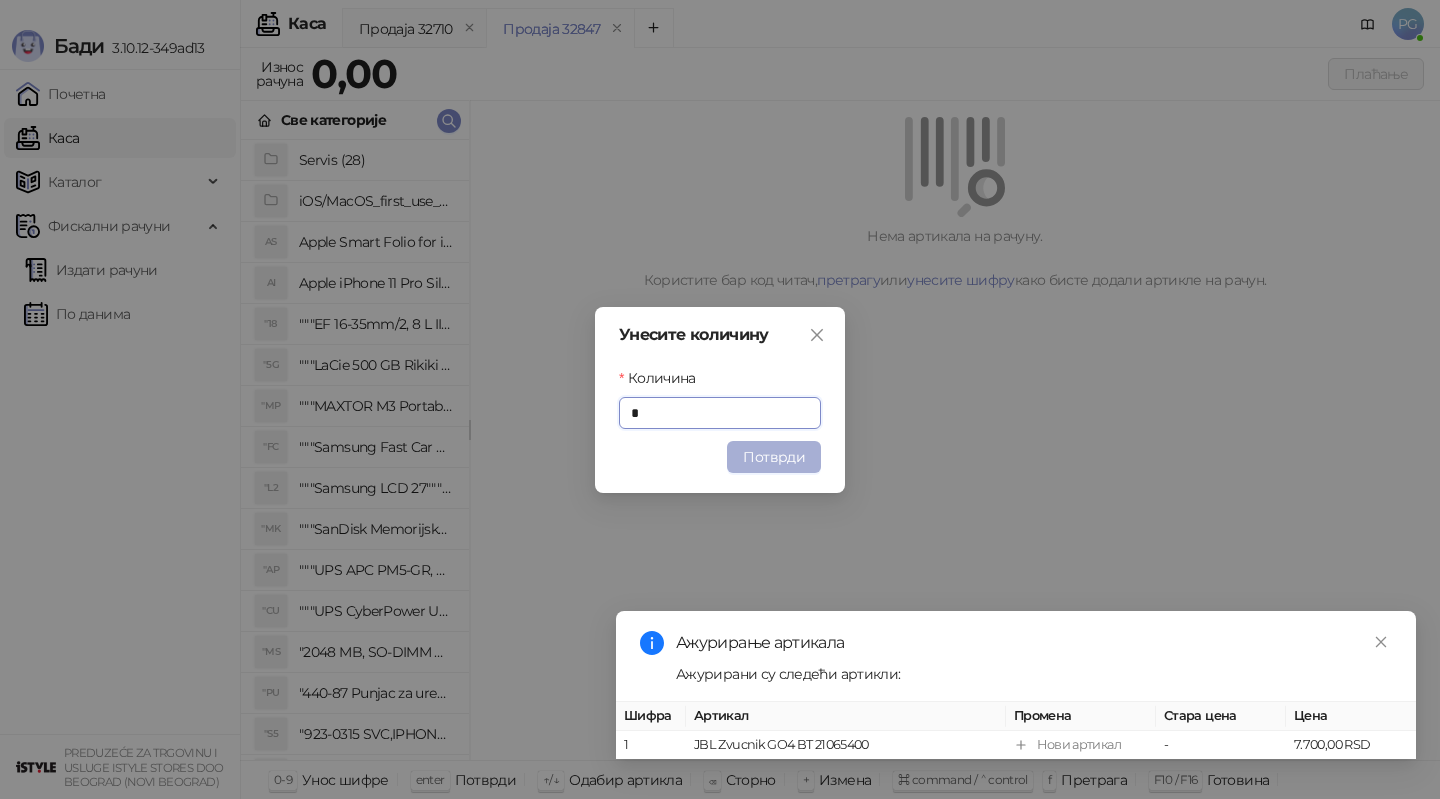 click on "Потврди" at bounding box center (774, 457) 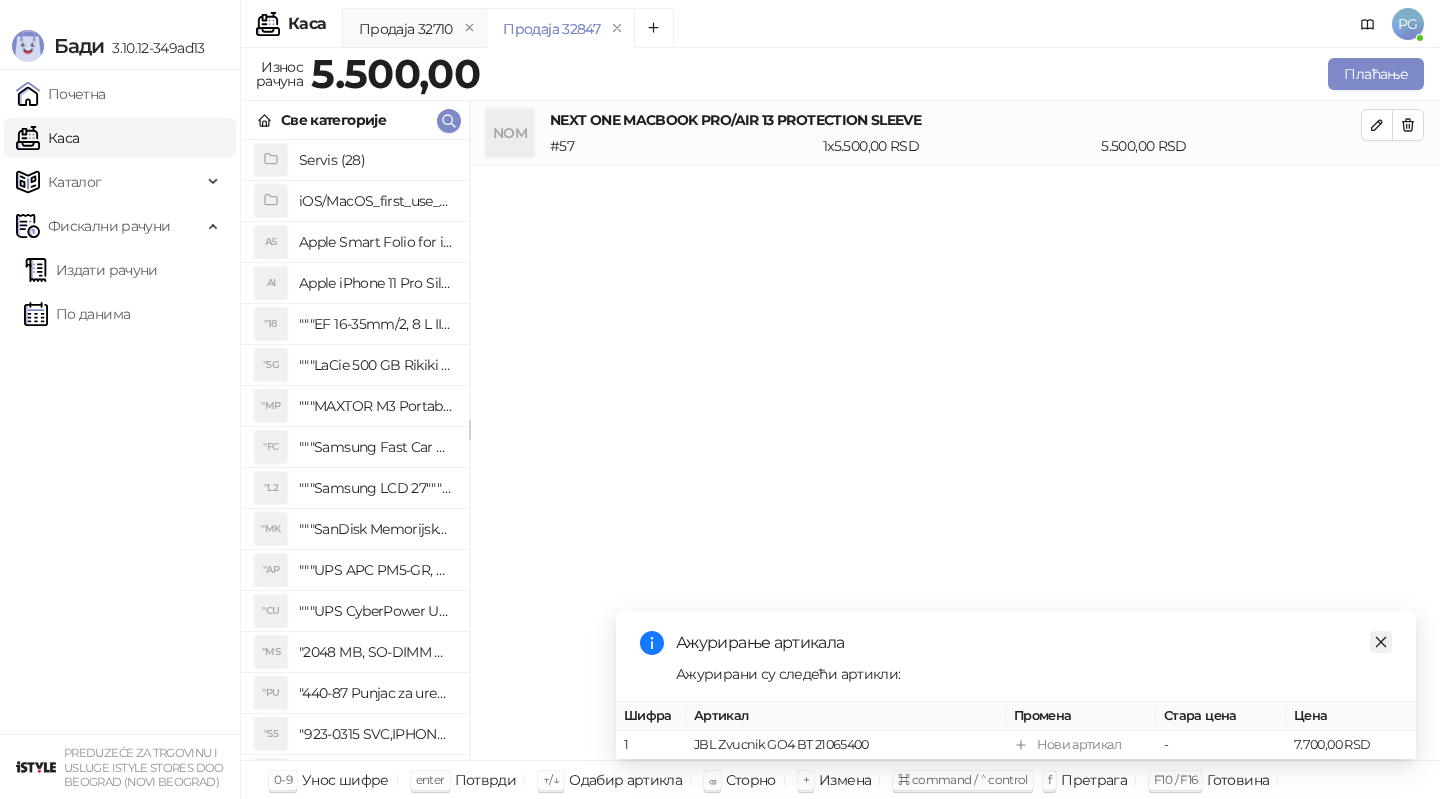 click at bounding box center [1381, 642] 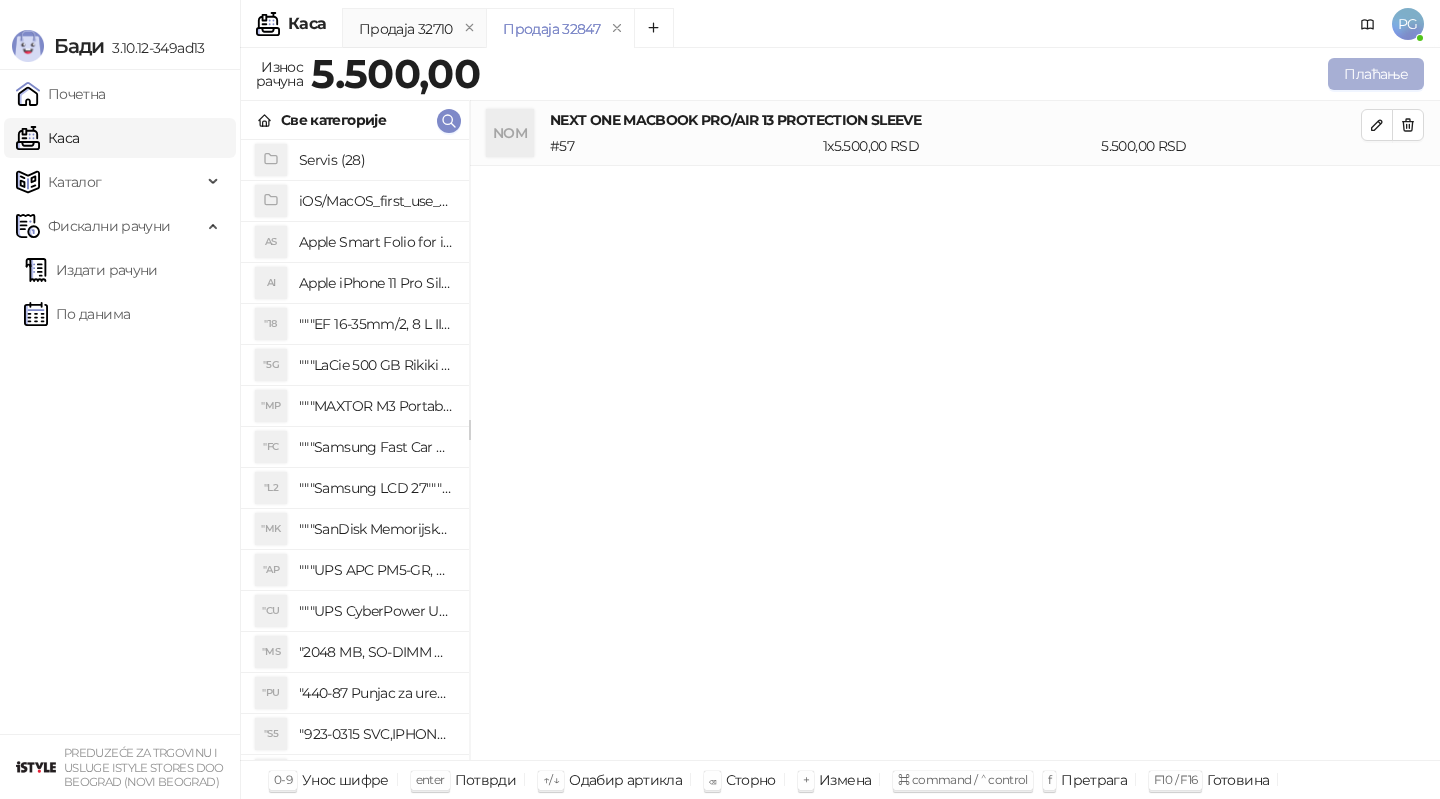 click on "Плаћање" at bounding box center (1376, 74) 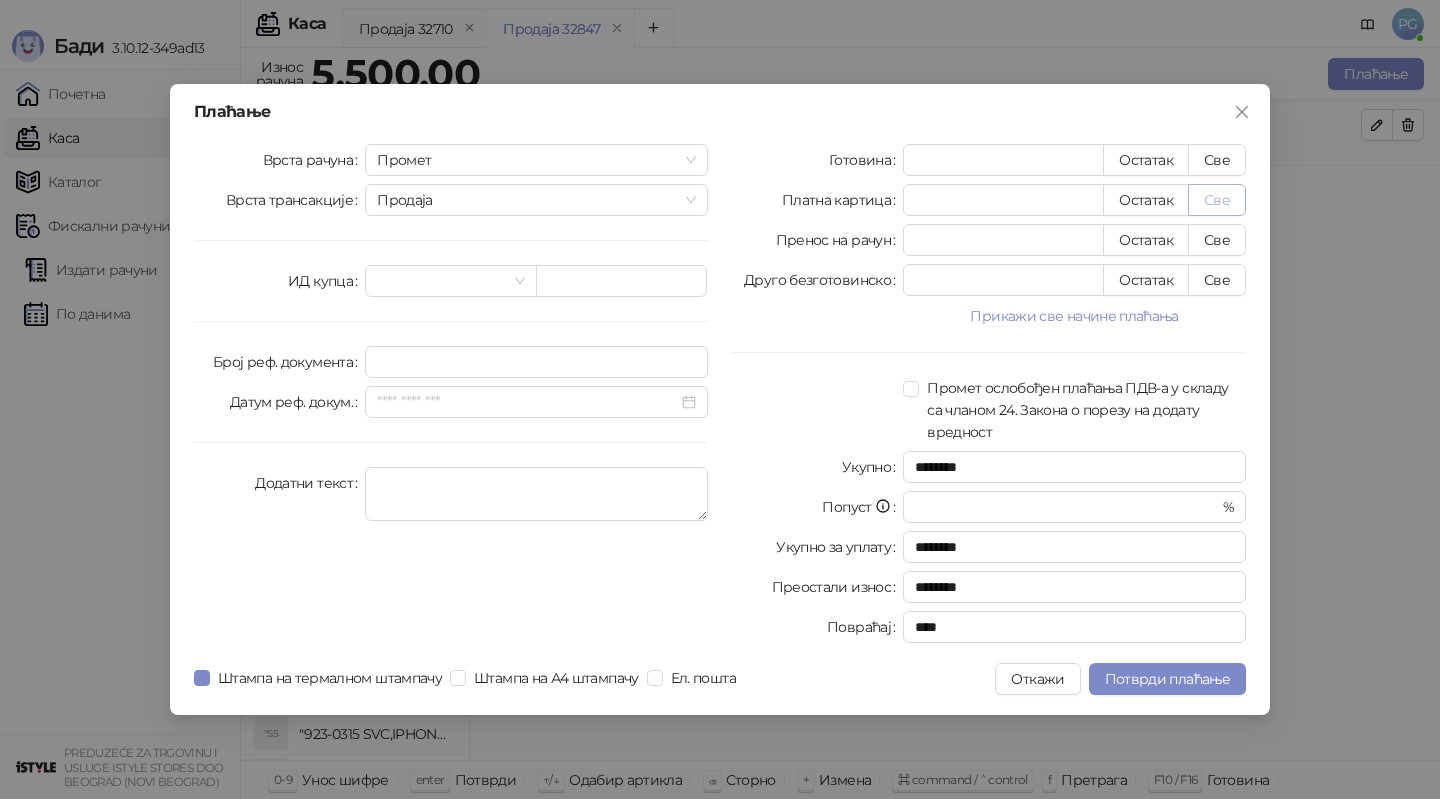 click on "Све" at bounding box center [1217, 200] 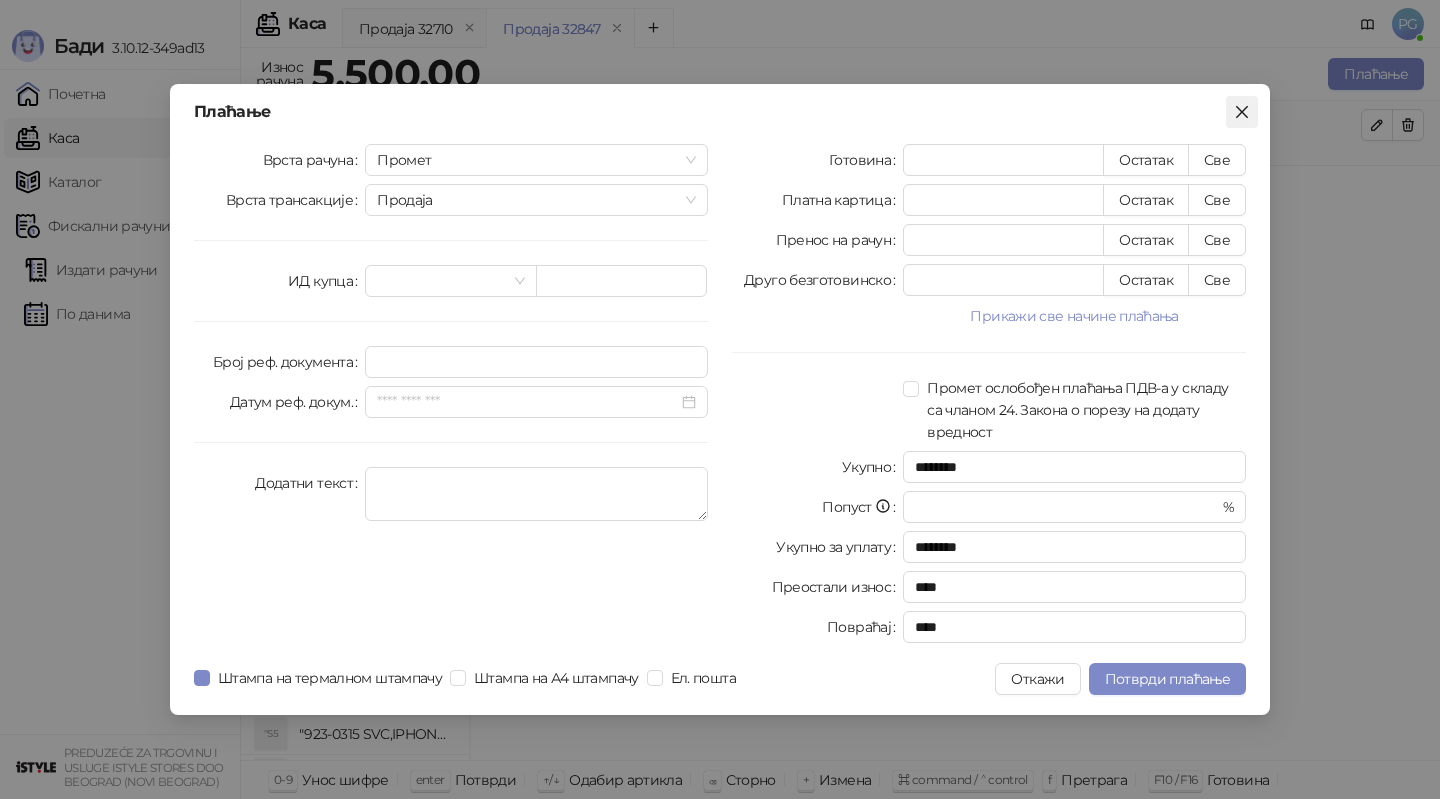 click 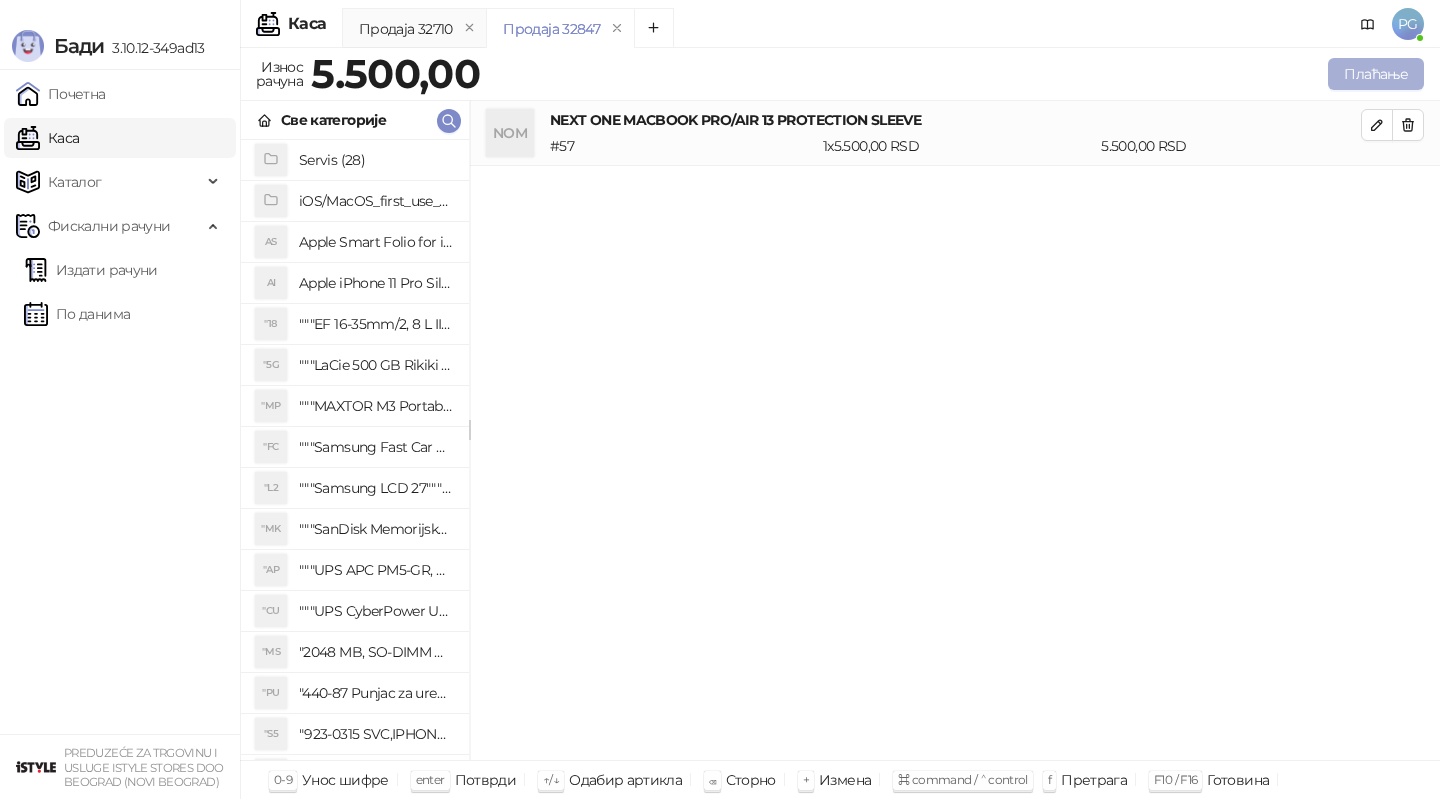 click on "Плаћање" at bounding box center (1376, 74) 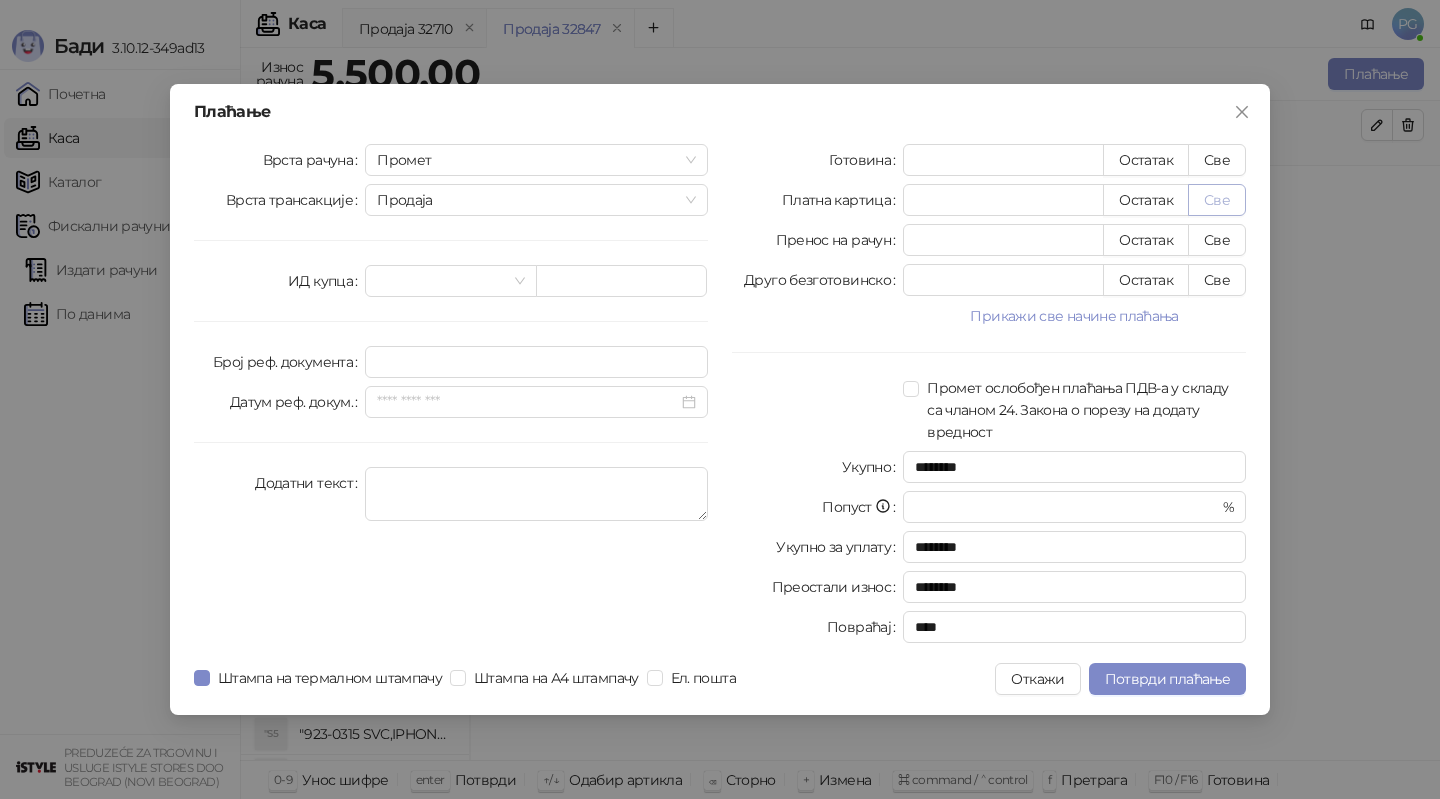 click on "Све" at bounding box center (1217, 200) 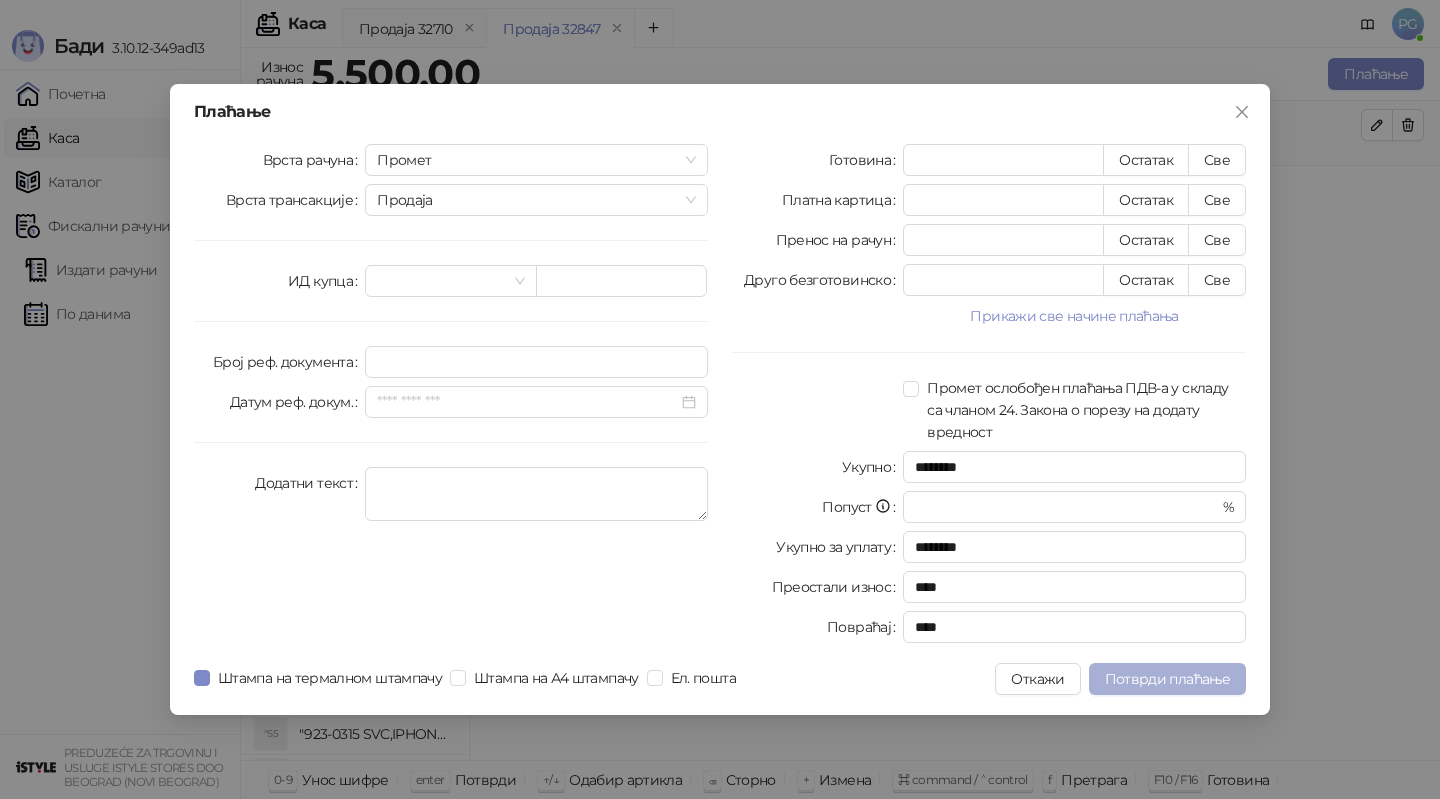 click on "Потврди плаћање" at bounding box center [1167, 679] 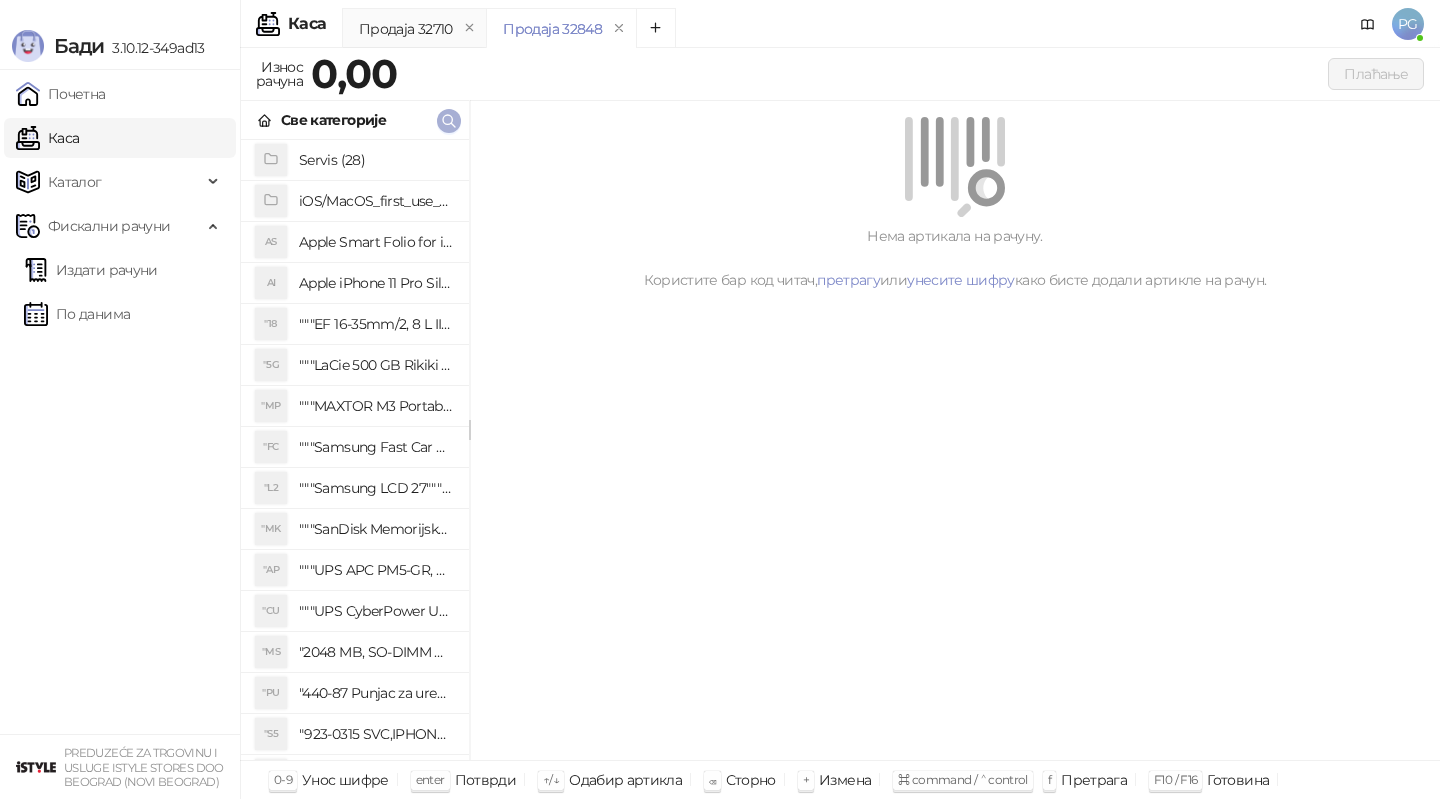 click 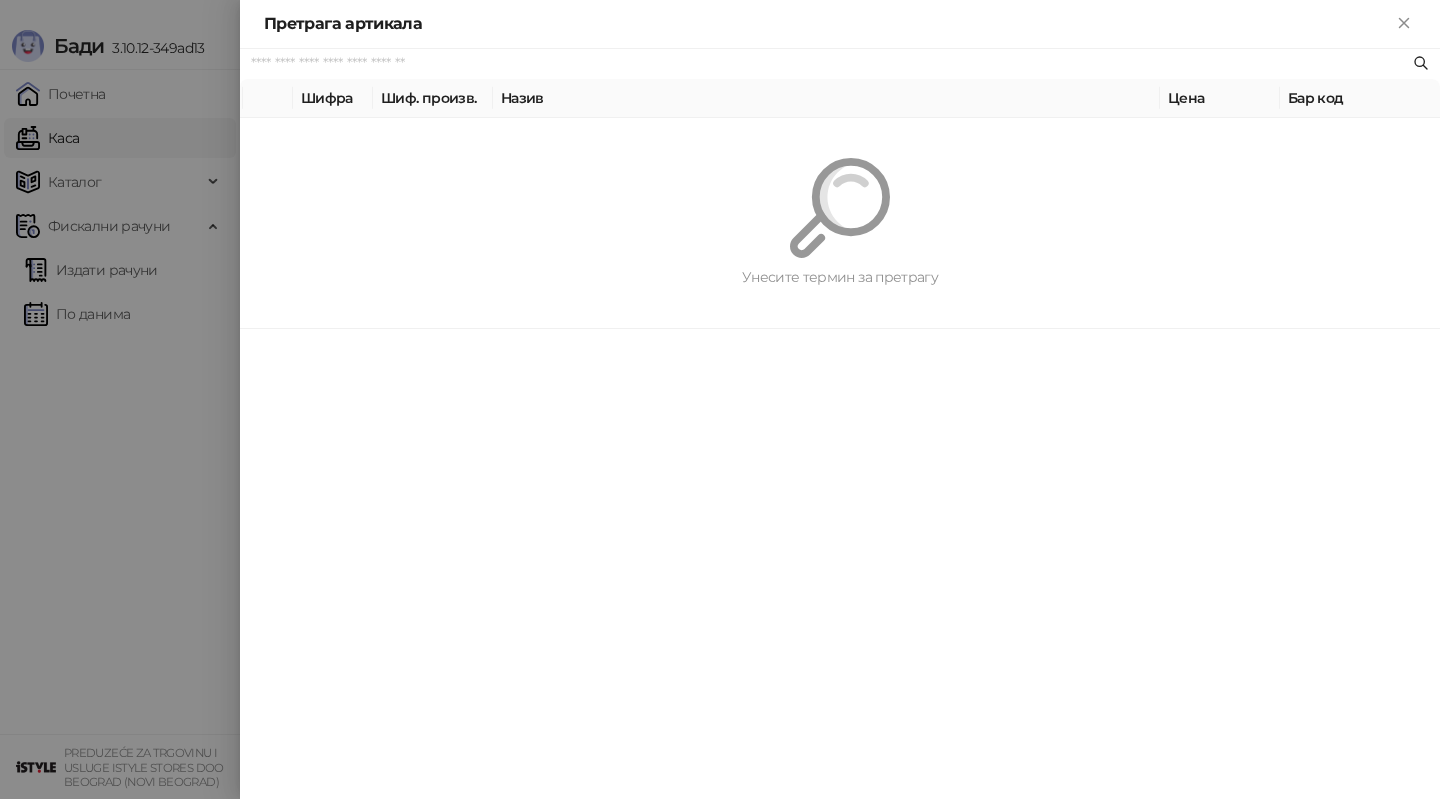 paste on "*********" 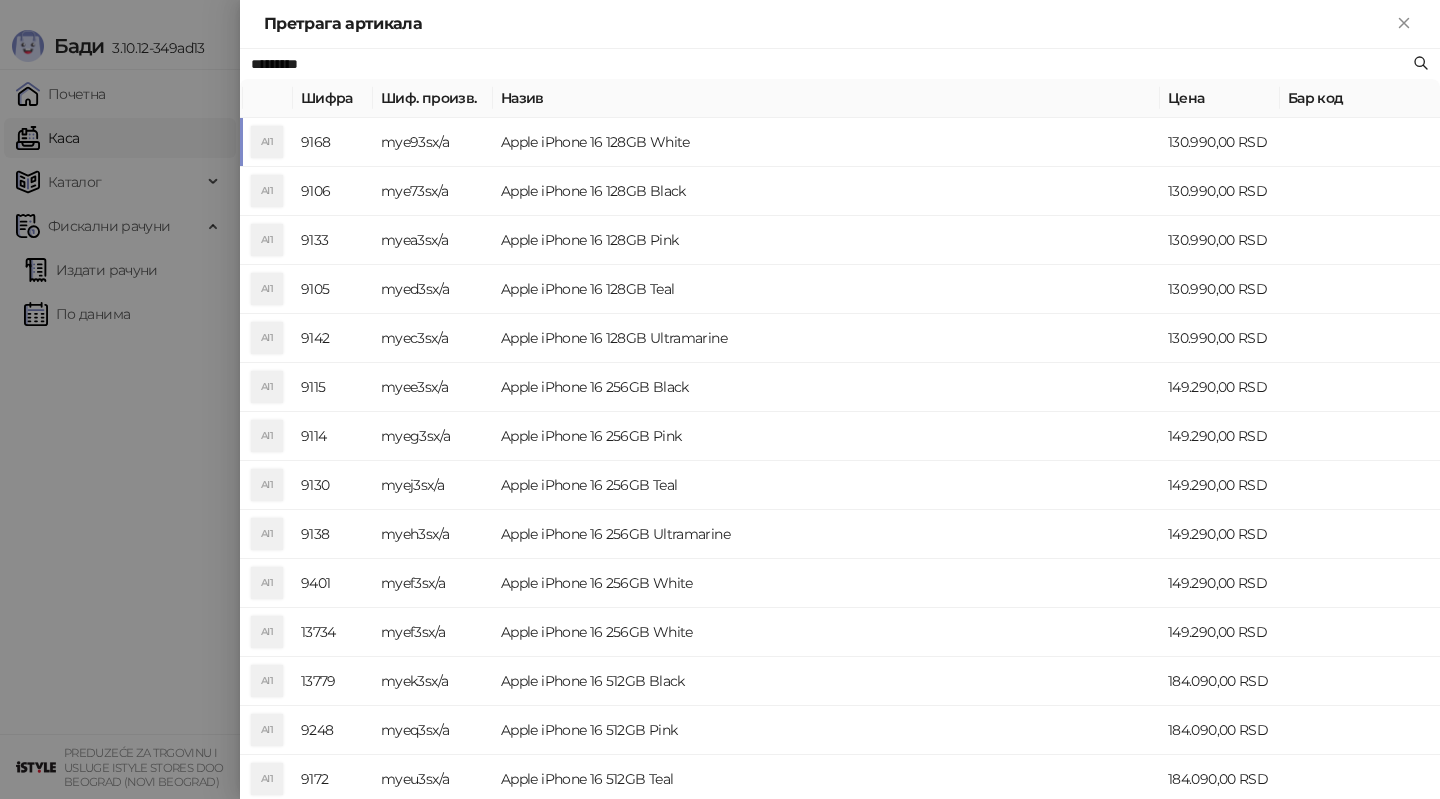 type on "*********" 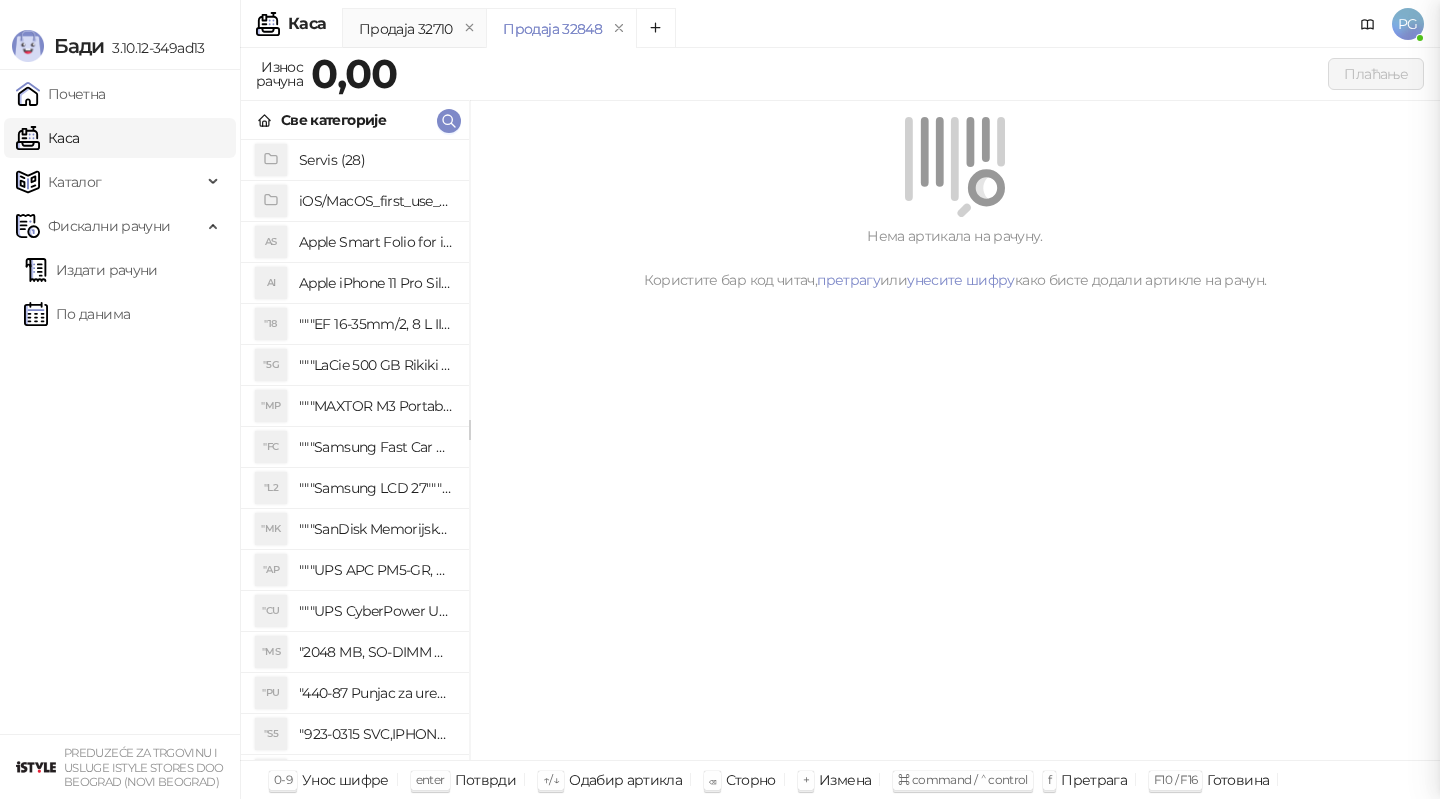 drag, startPoint x: 465, startPoint y: 131, endPoint x: 688, endPoint y: 346, distance: 309.76443 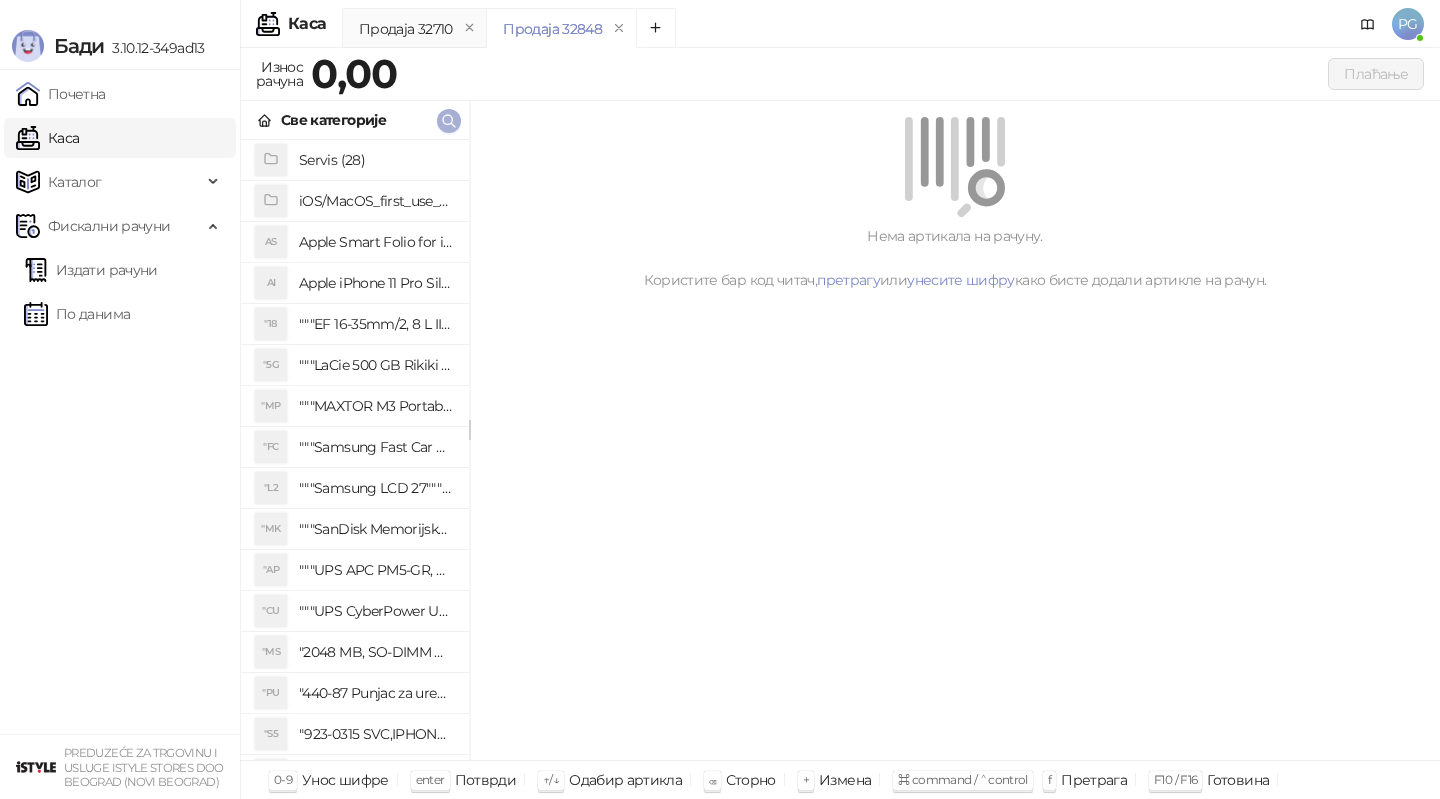 click 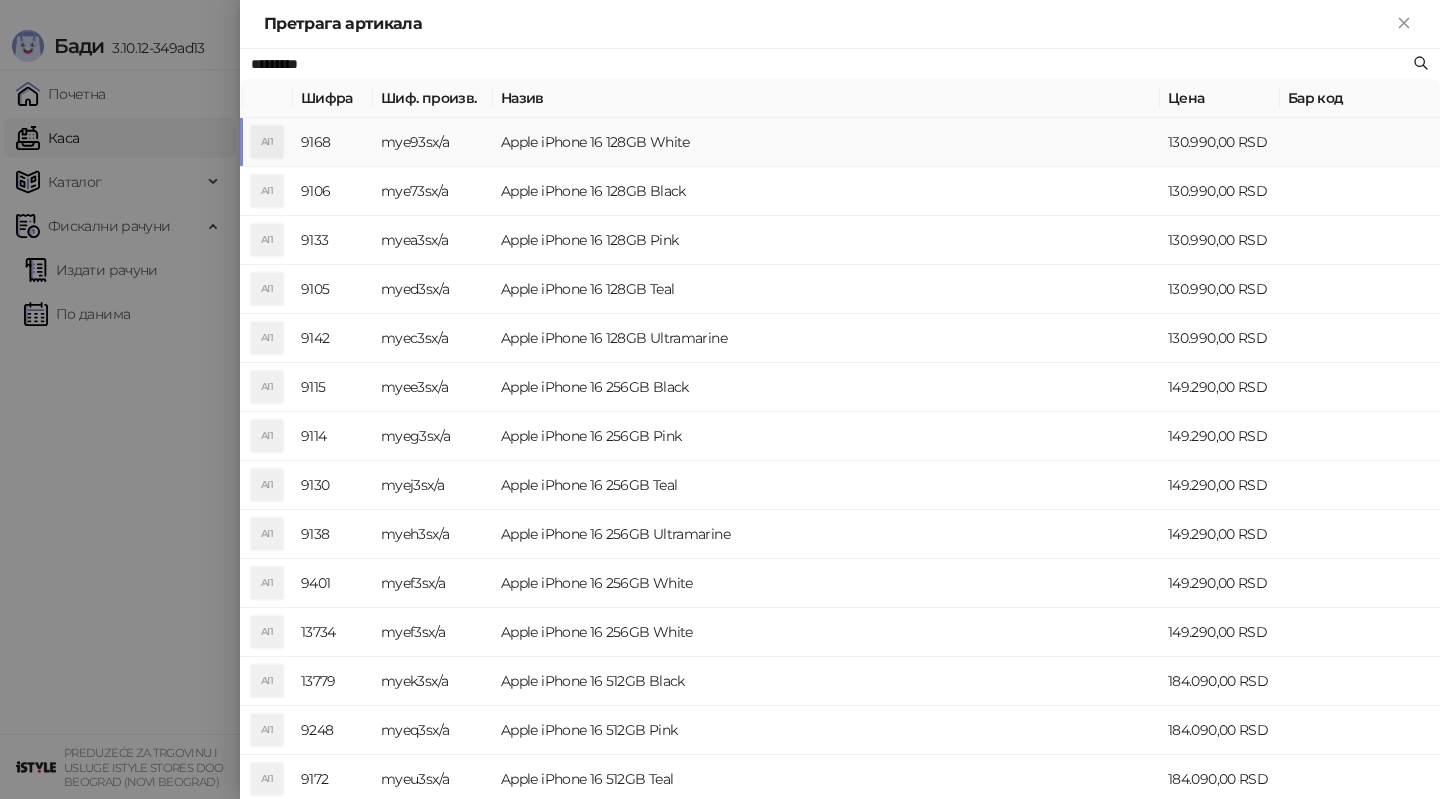 click on "mye93sx/a" at bounding box center (433, 142) 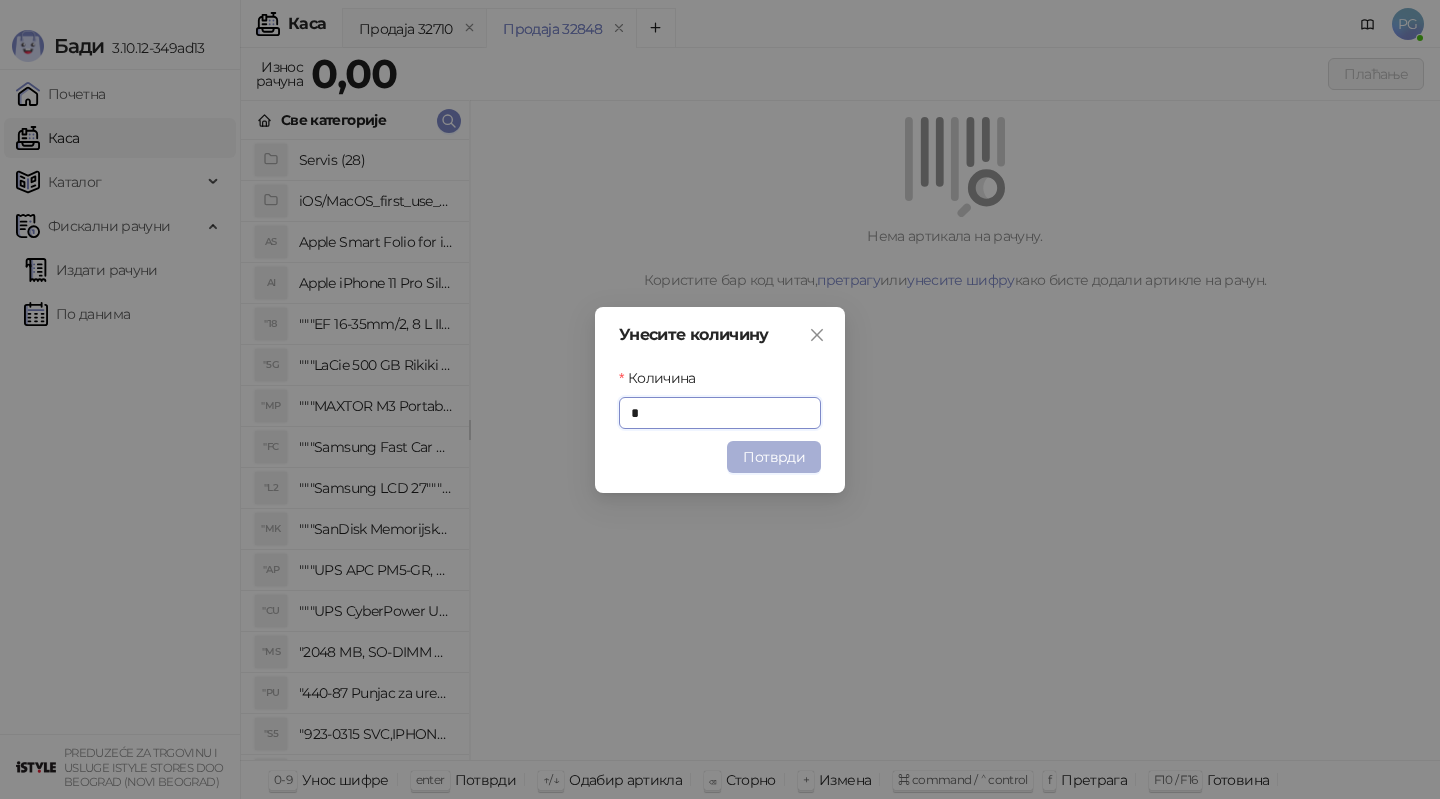click on "Потврди" at bounding box center (774, 457) 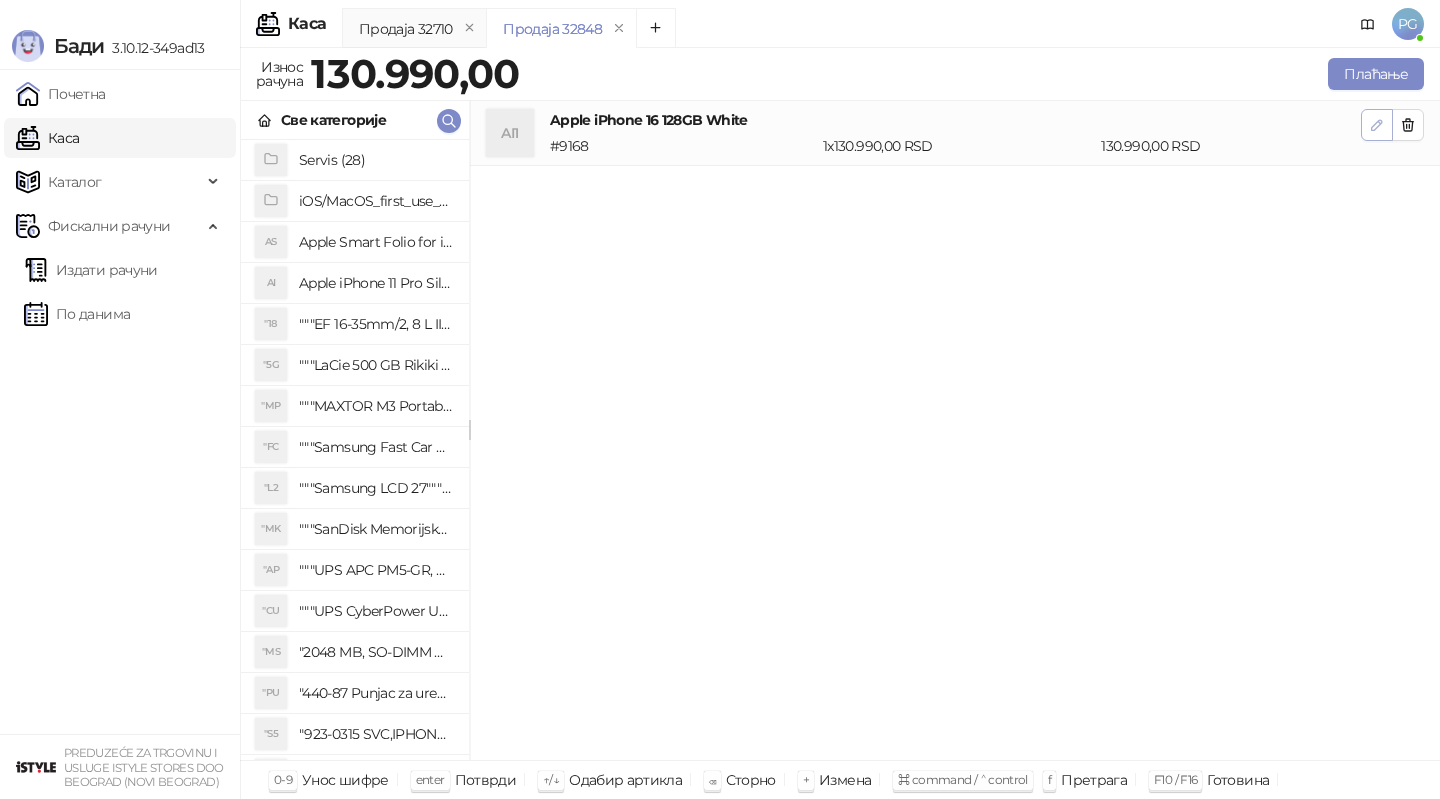 click 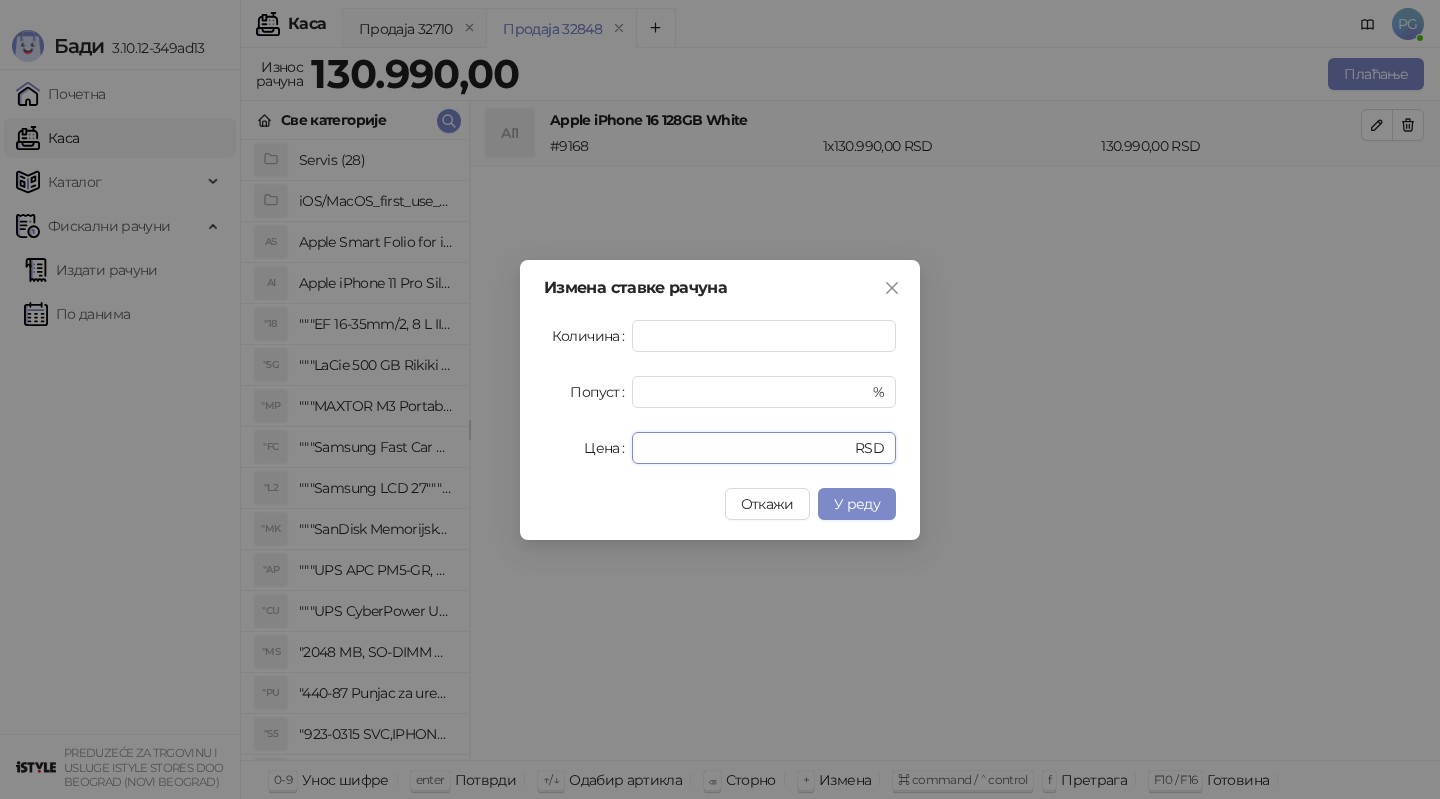 drag, startPoint x: 729, startPoint y: 443, endPoint x: 506, endPoint y: 437, distance: 223.0807 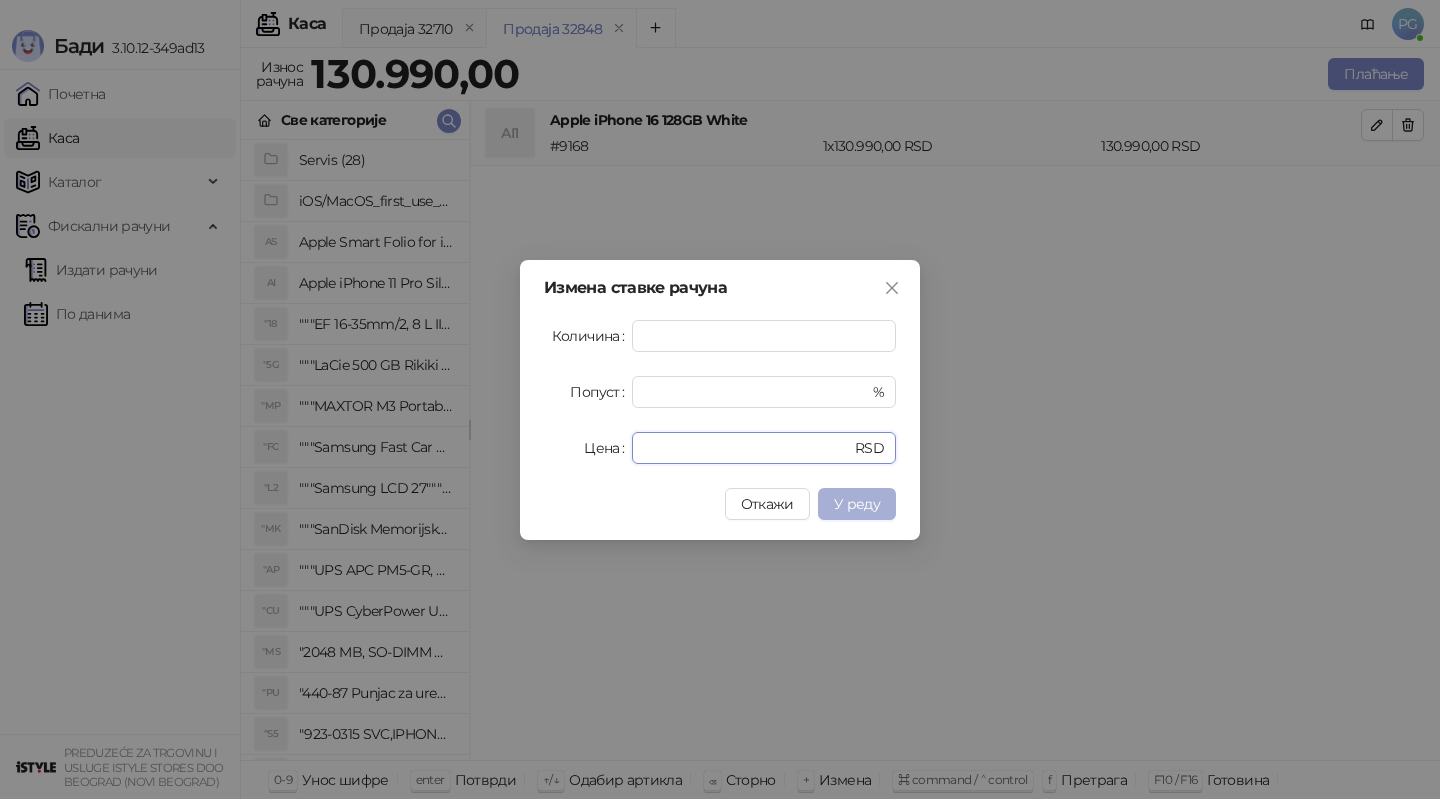 type on "******" 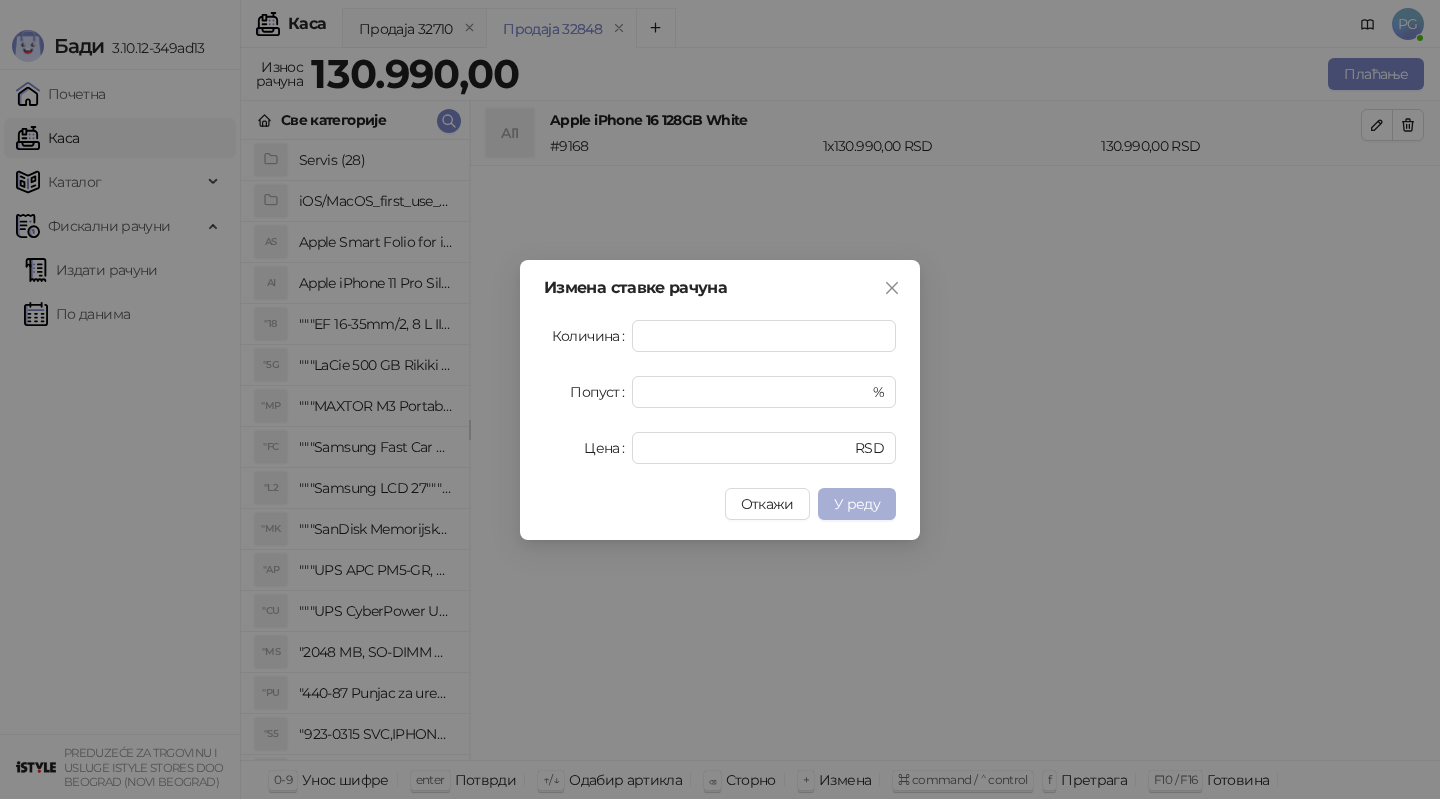 click on "У реду" at bounding box center [857, 504] 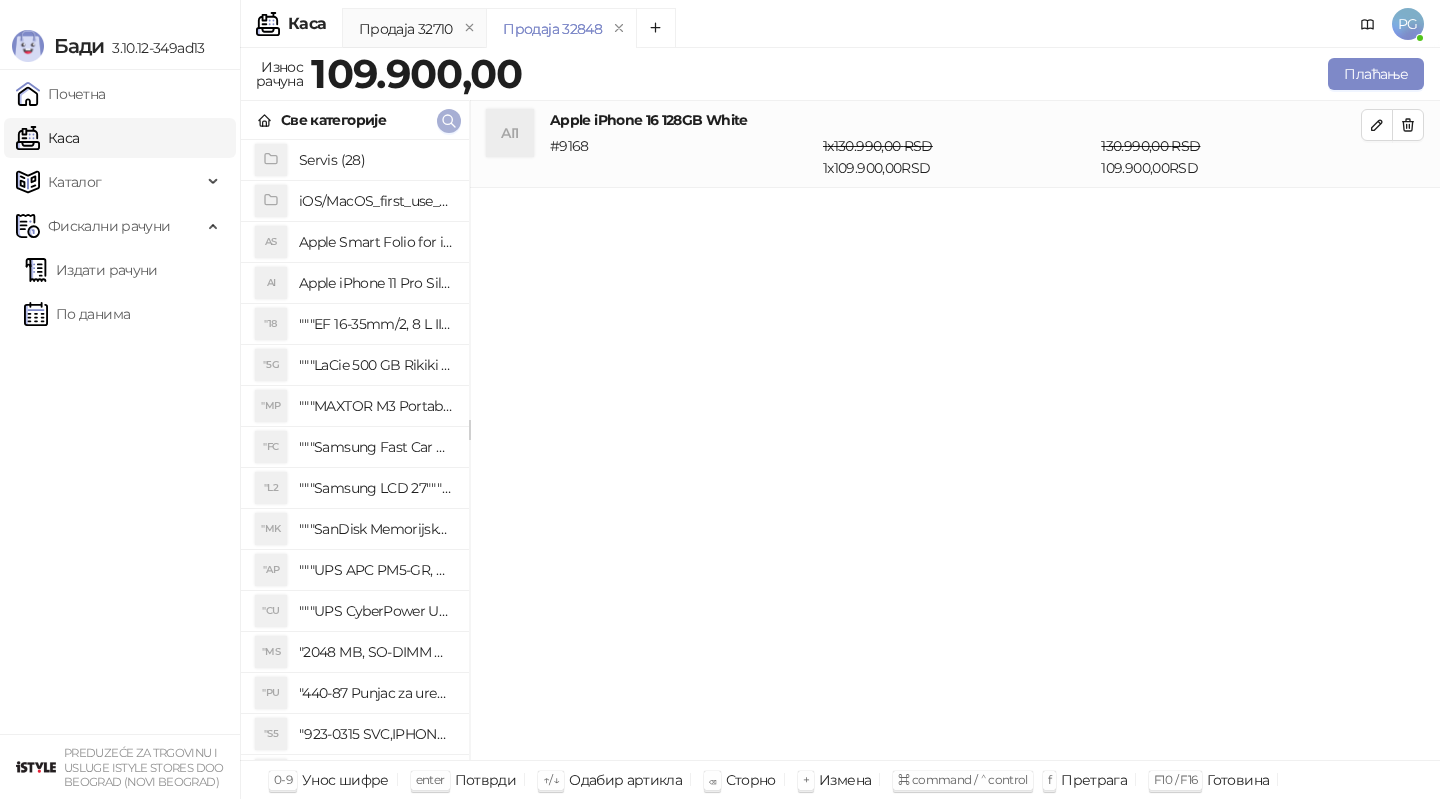 click at bounding box center (449, 121) 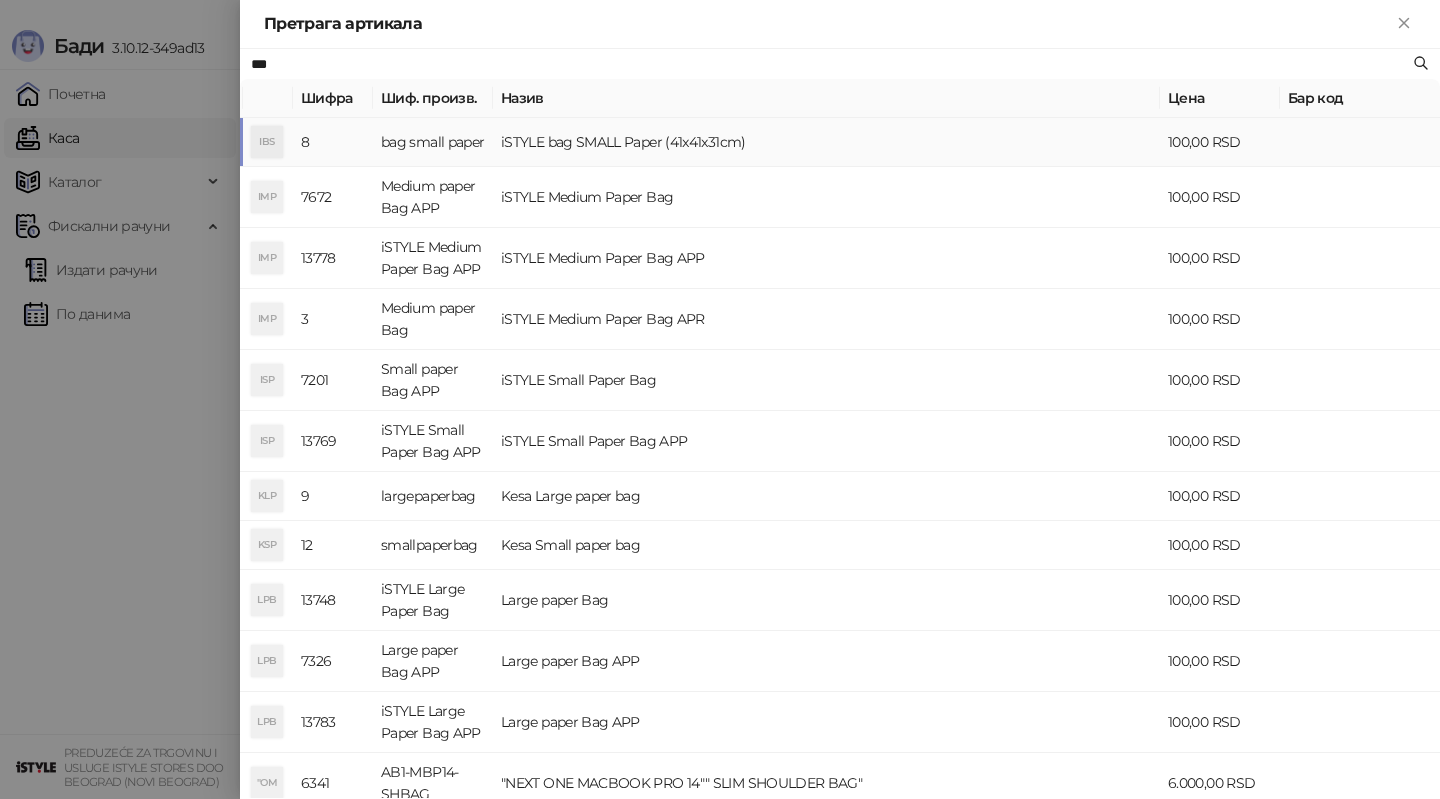 type on "***" 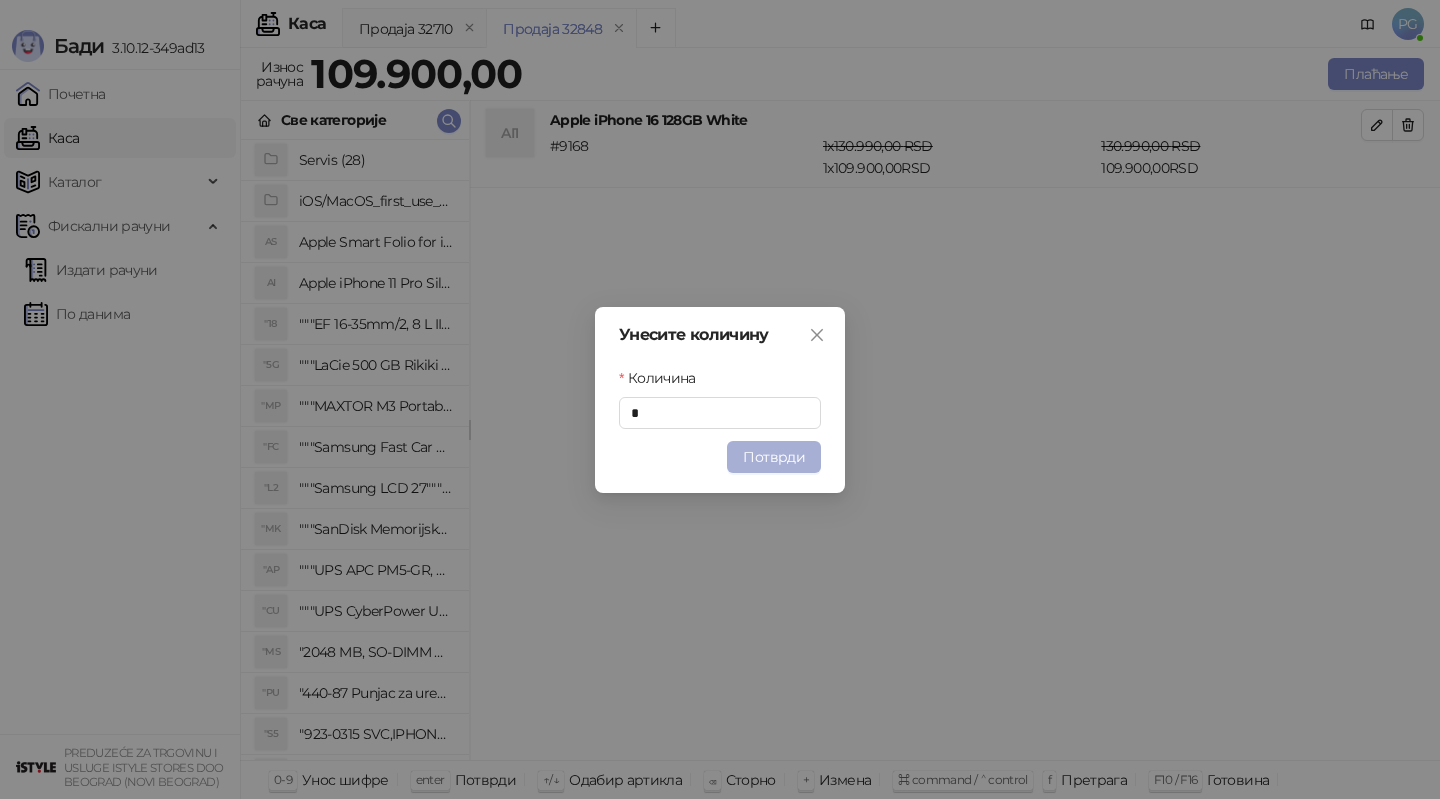 click on "Потврди" at bounding box center (774, 457) 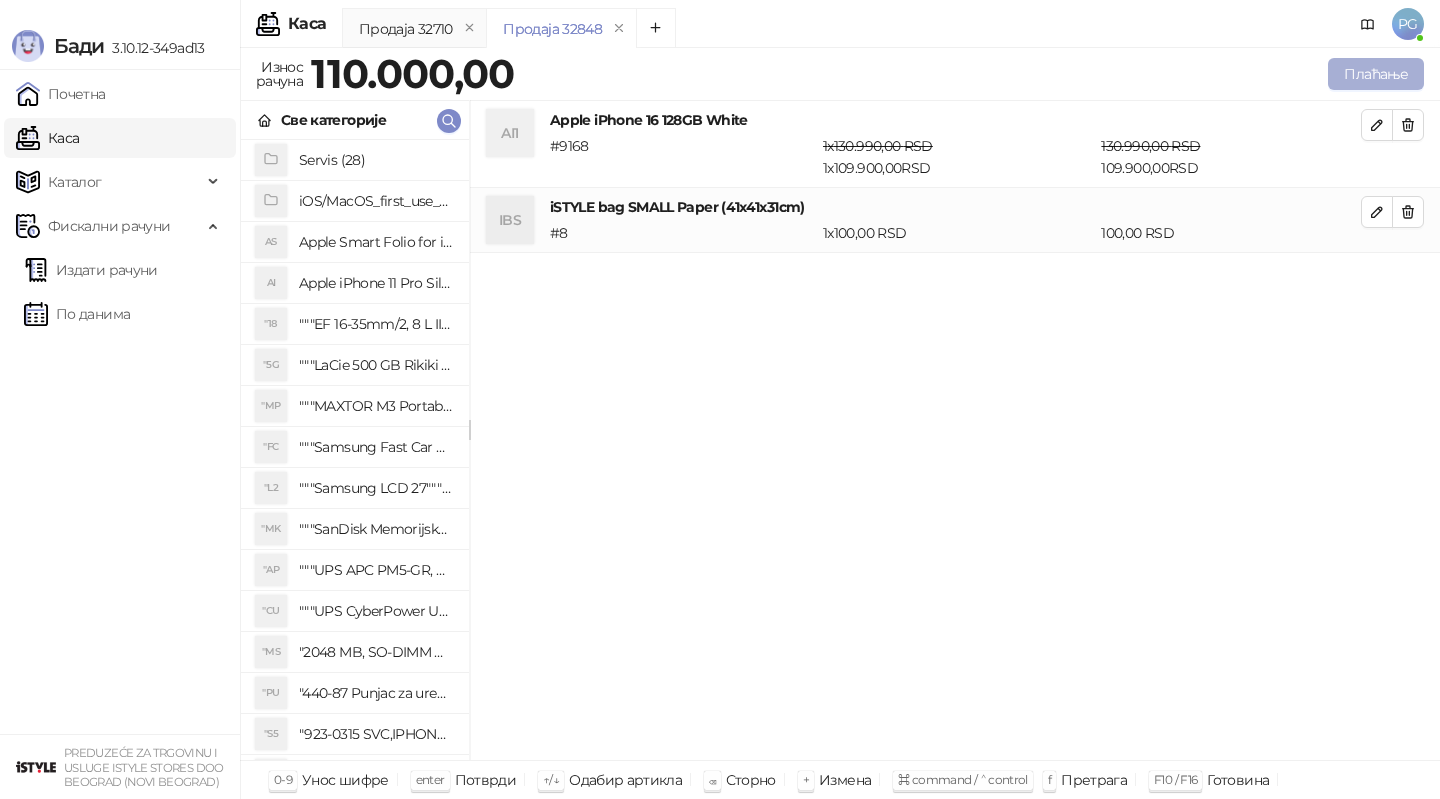 click on "Плаћање" at bounding box center [1376, 74] 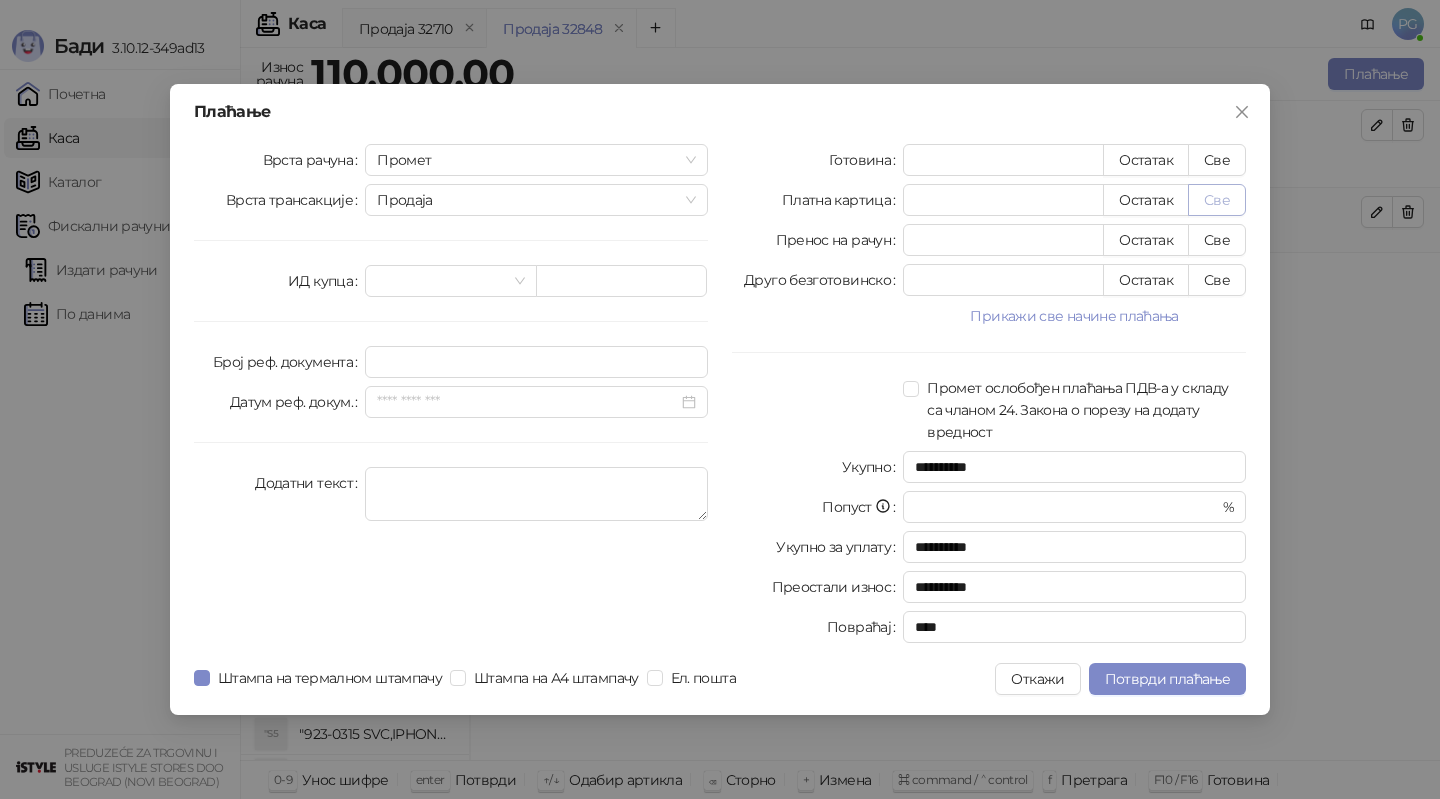click on "Све" at bounding box center [1217, 200] 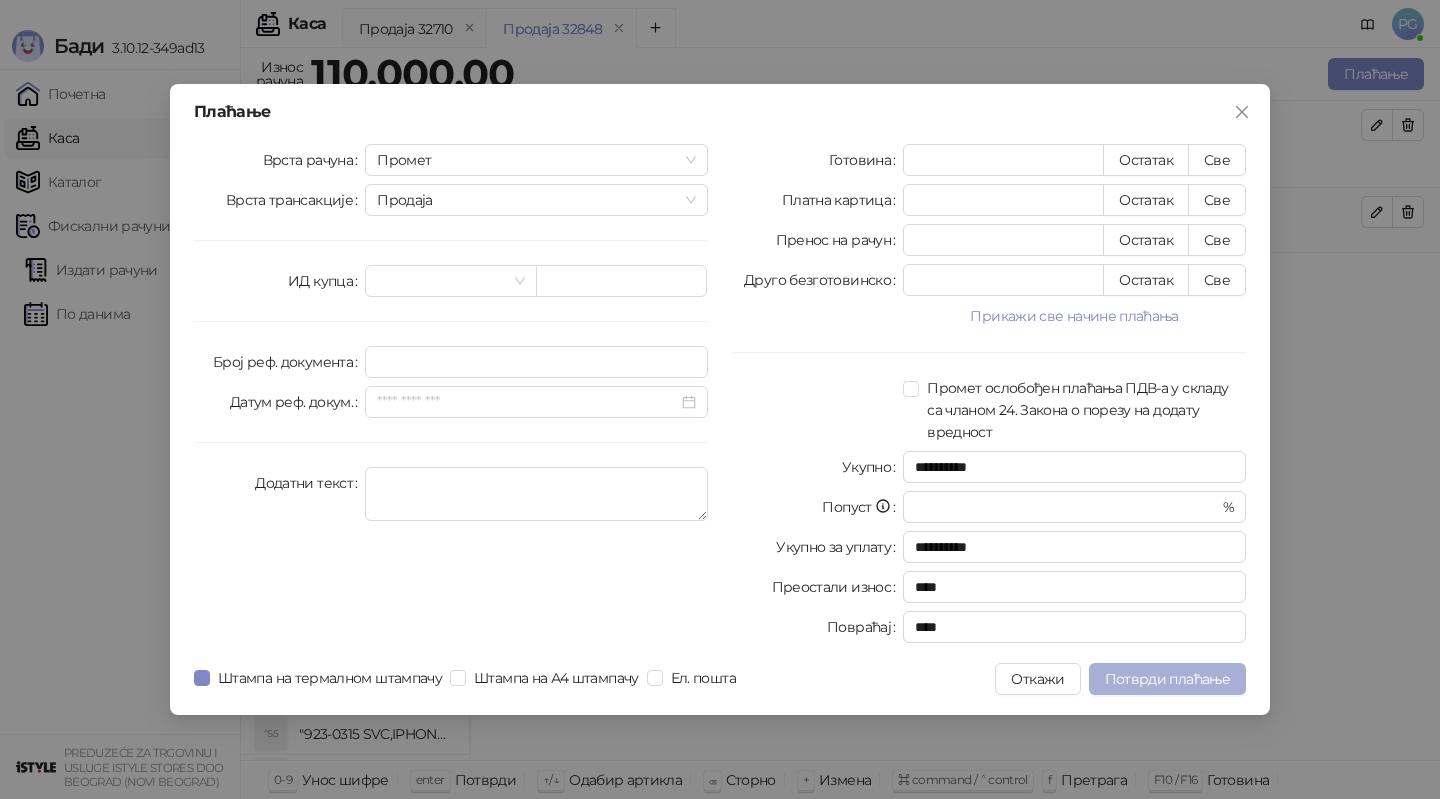 click on "Потврди плаћање" at bounding box center [1167, 679] 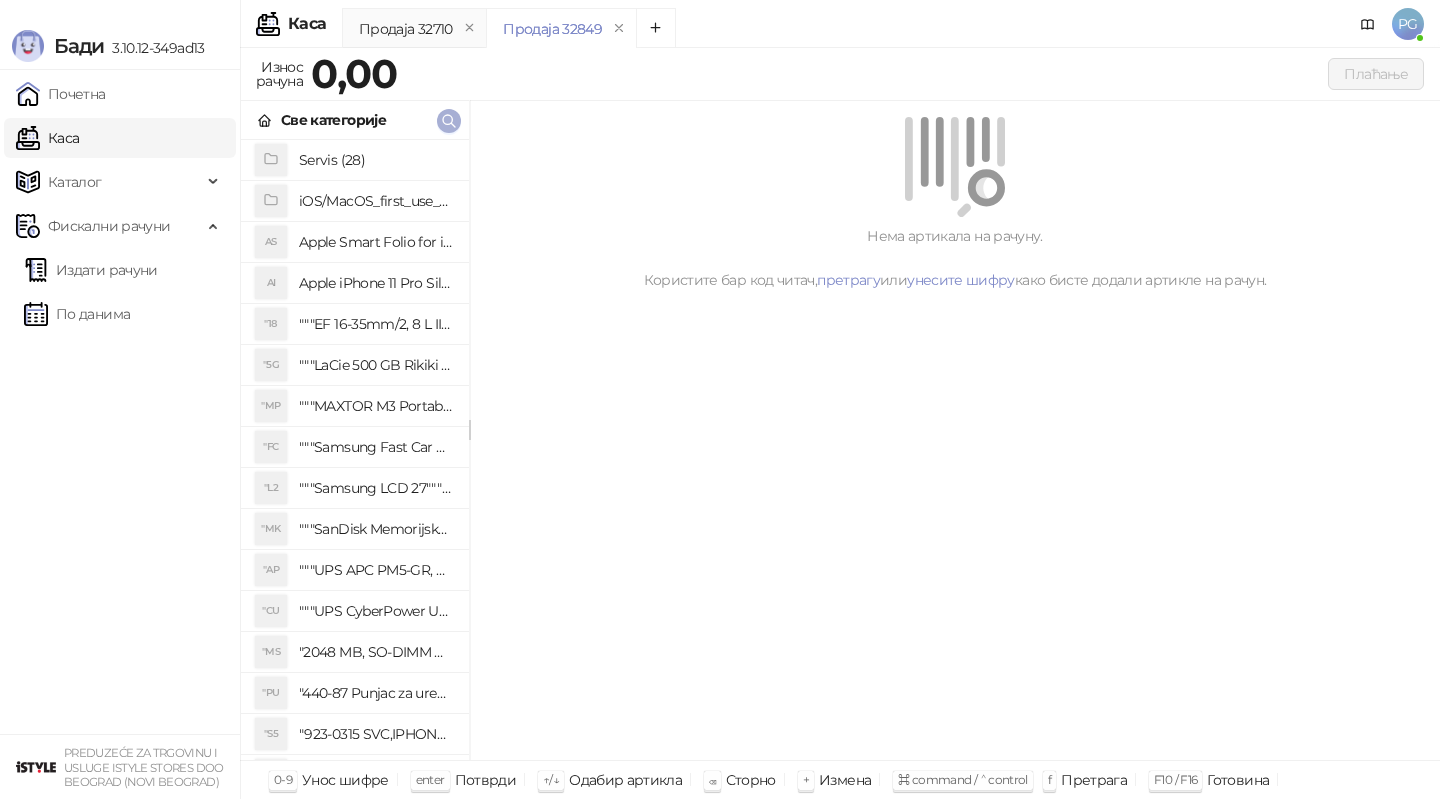 click 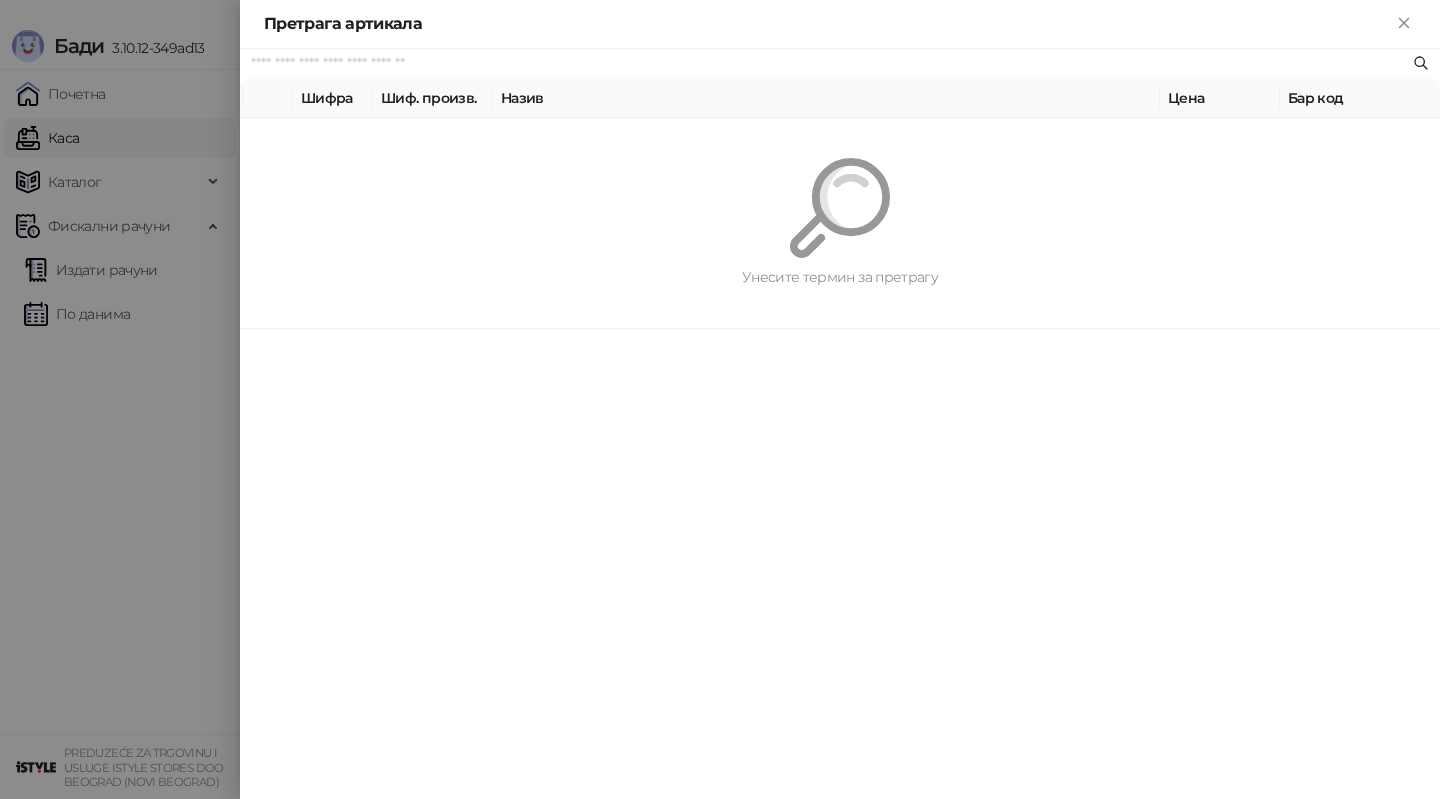 paste on "*********" 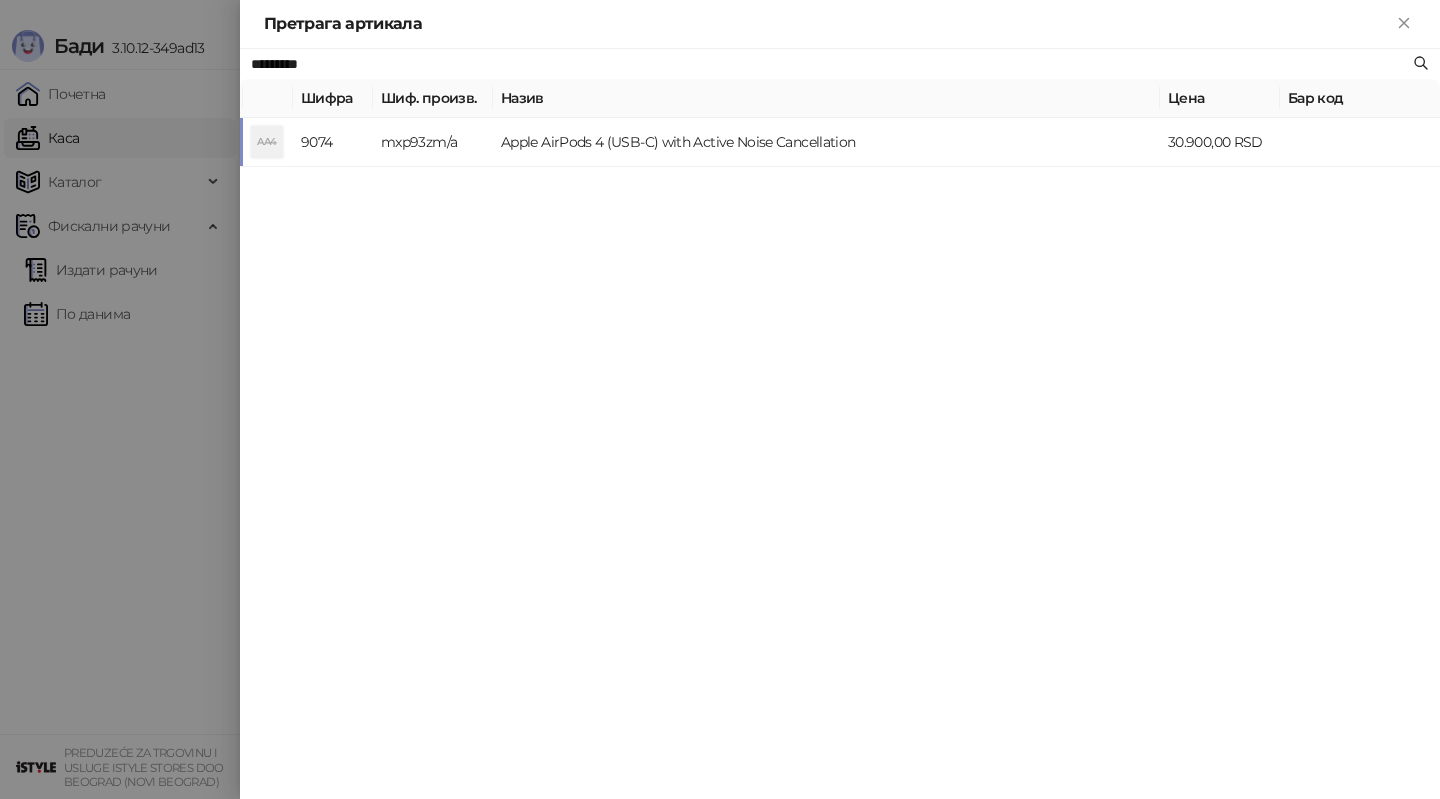 type on "*********" 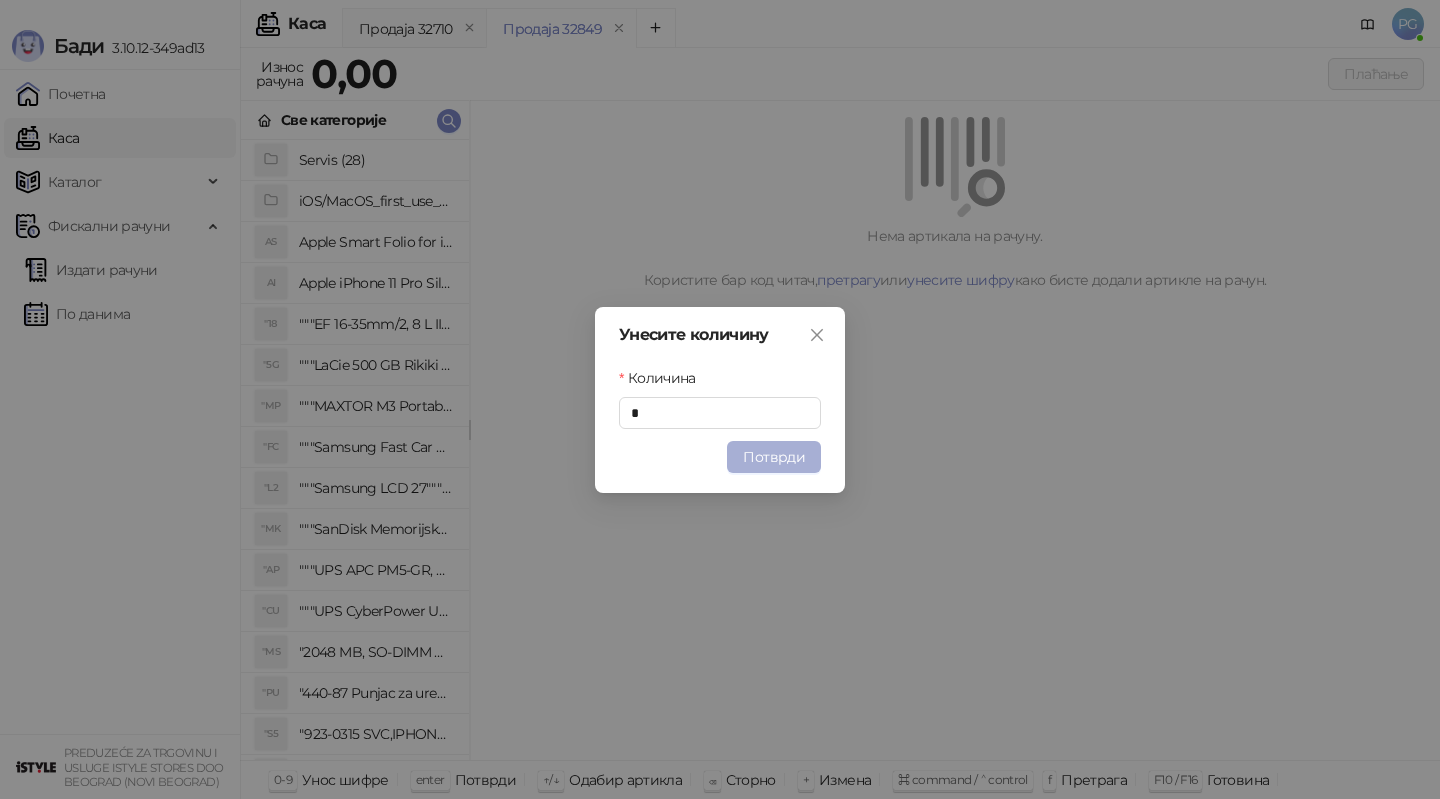 click on "Потврди" at bounding box center (774, 457) 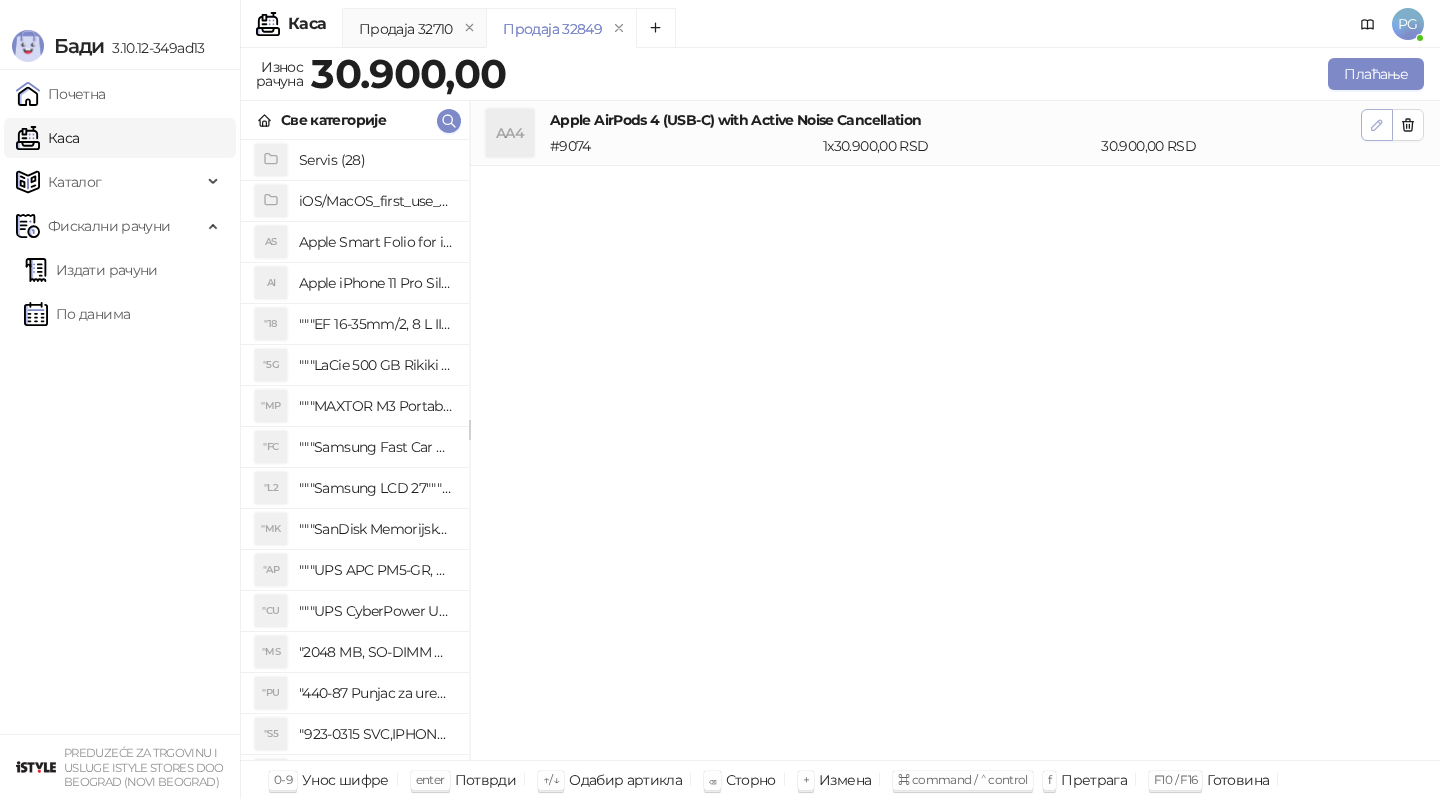 click at bounding box center [1377, 125] 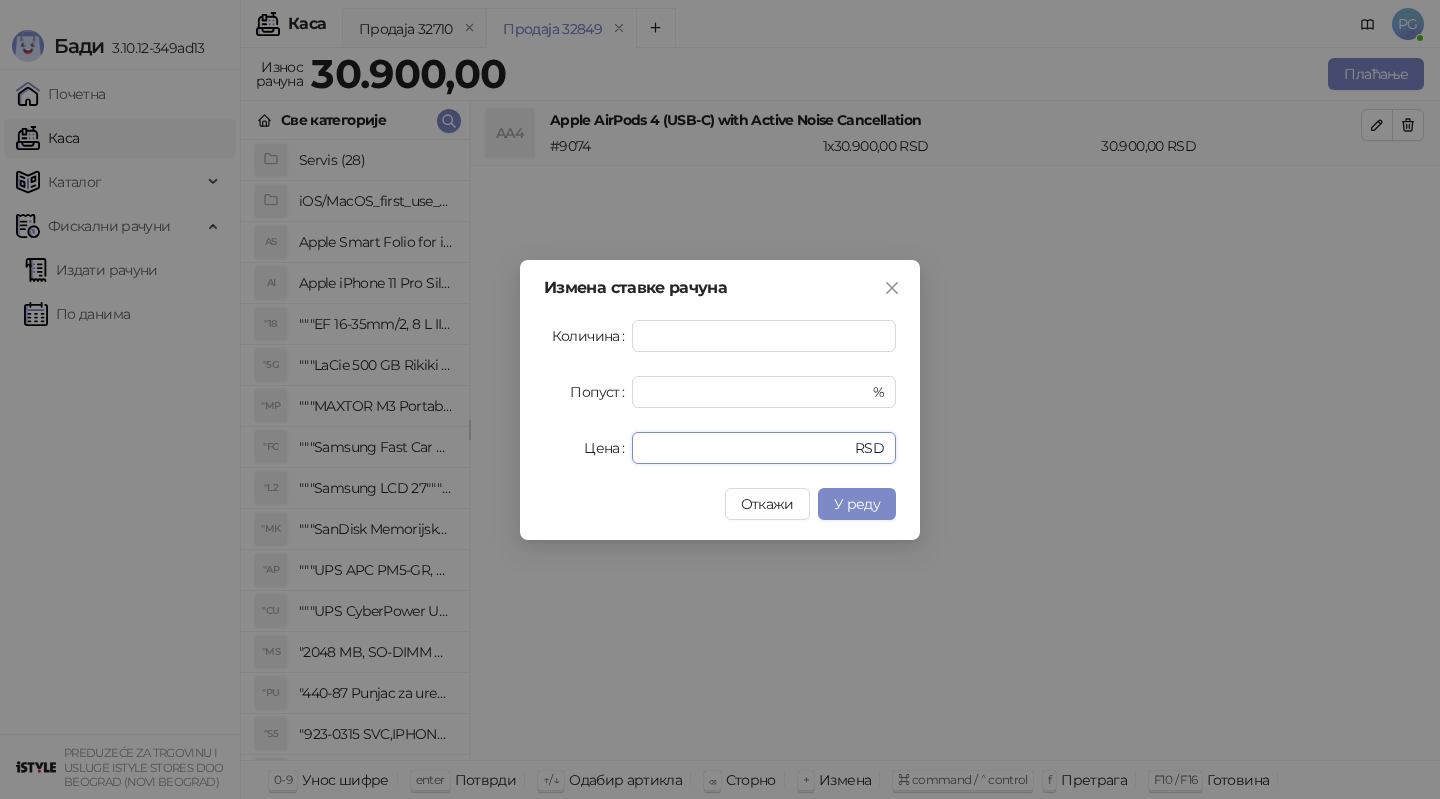 drag, startPoint x: 660, startPoint y: 451, endPoint x: 563, endPoint y: 445, distance: 97.18539 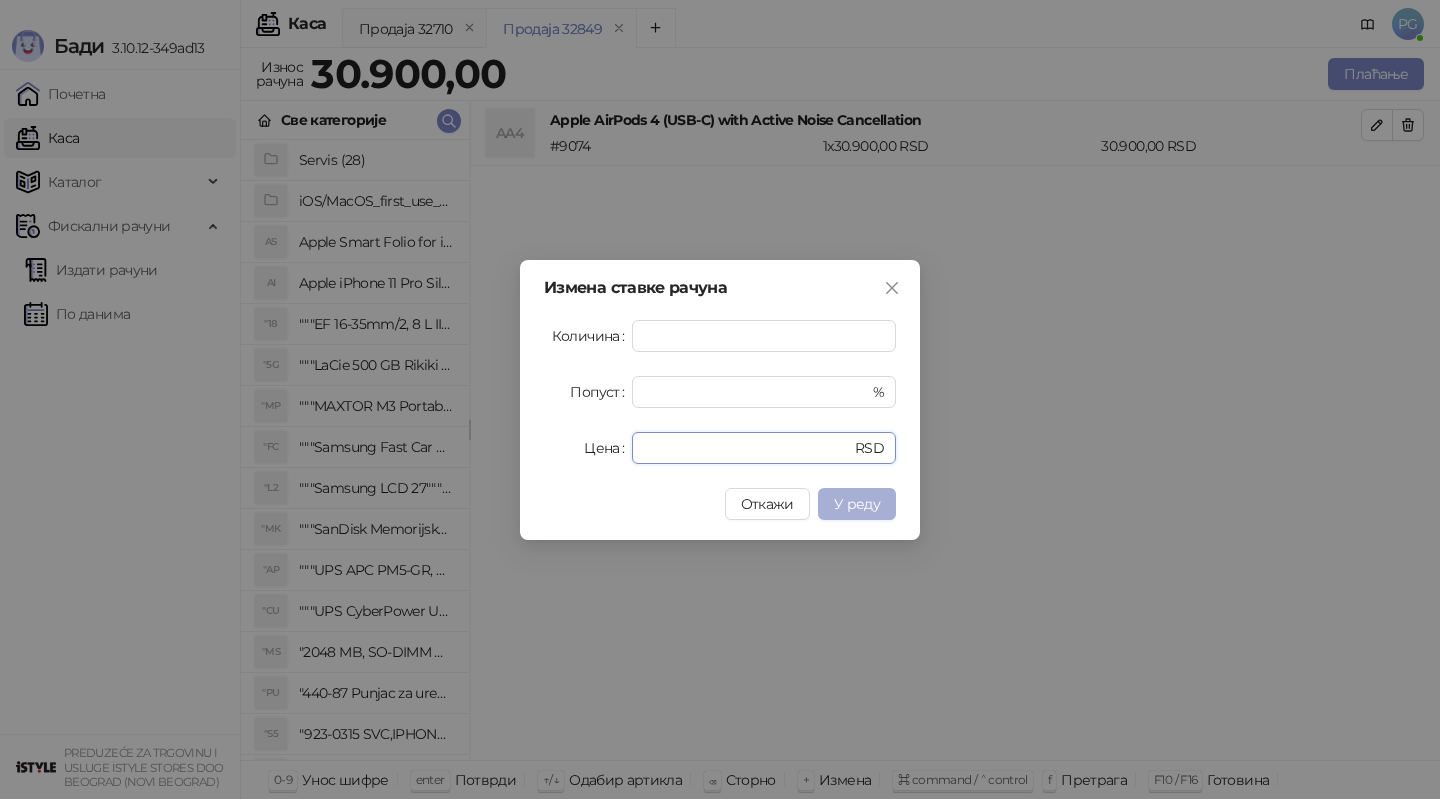 type on "*****" 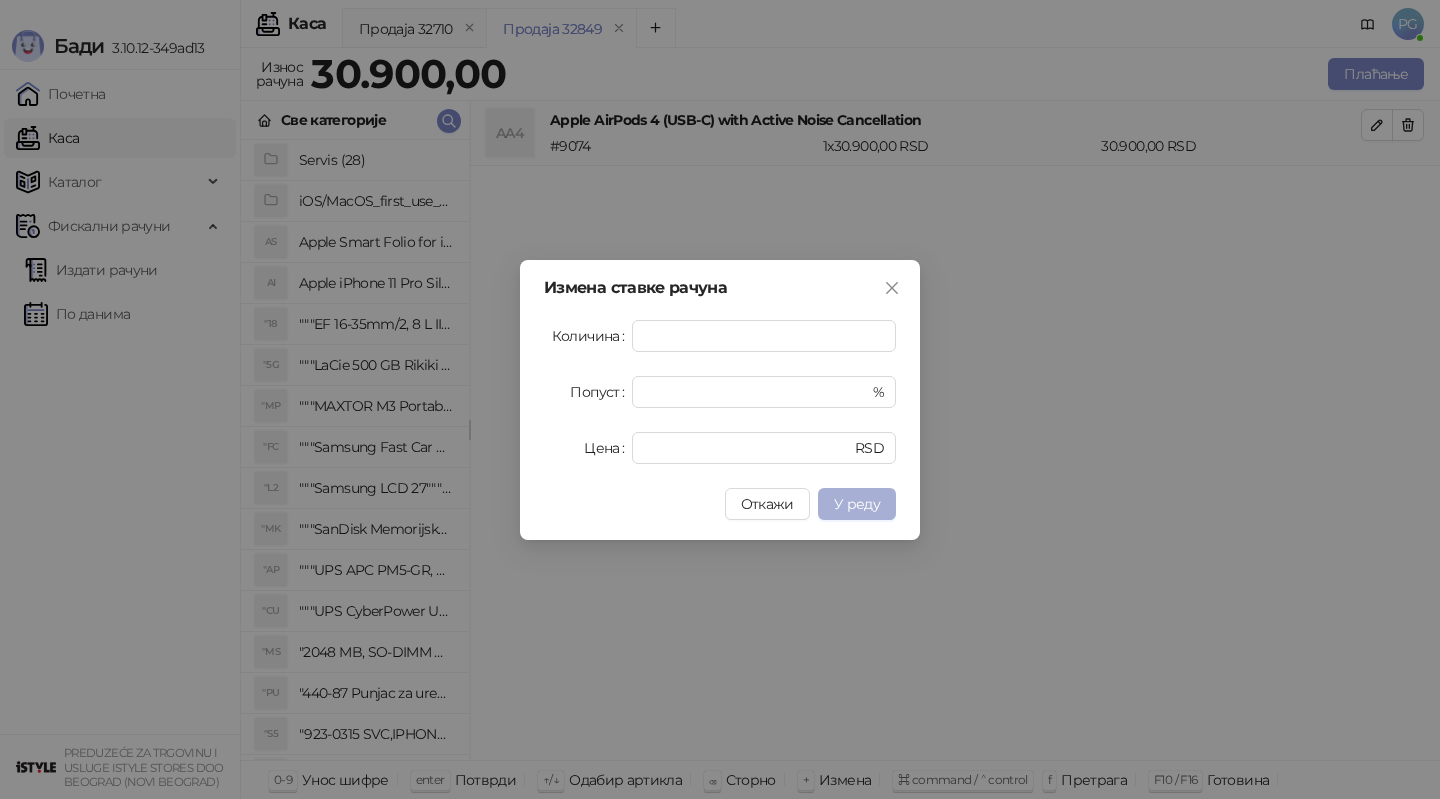click on "У реду" at bounding box center [857, 504] 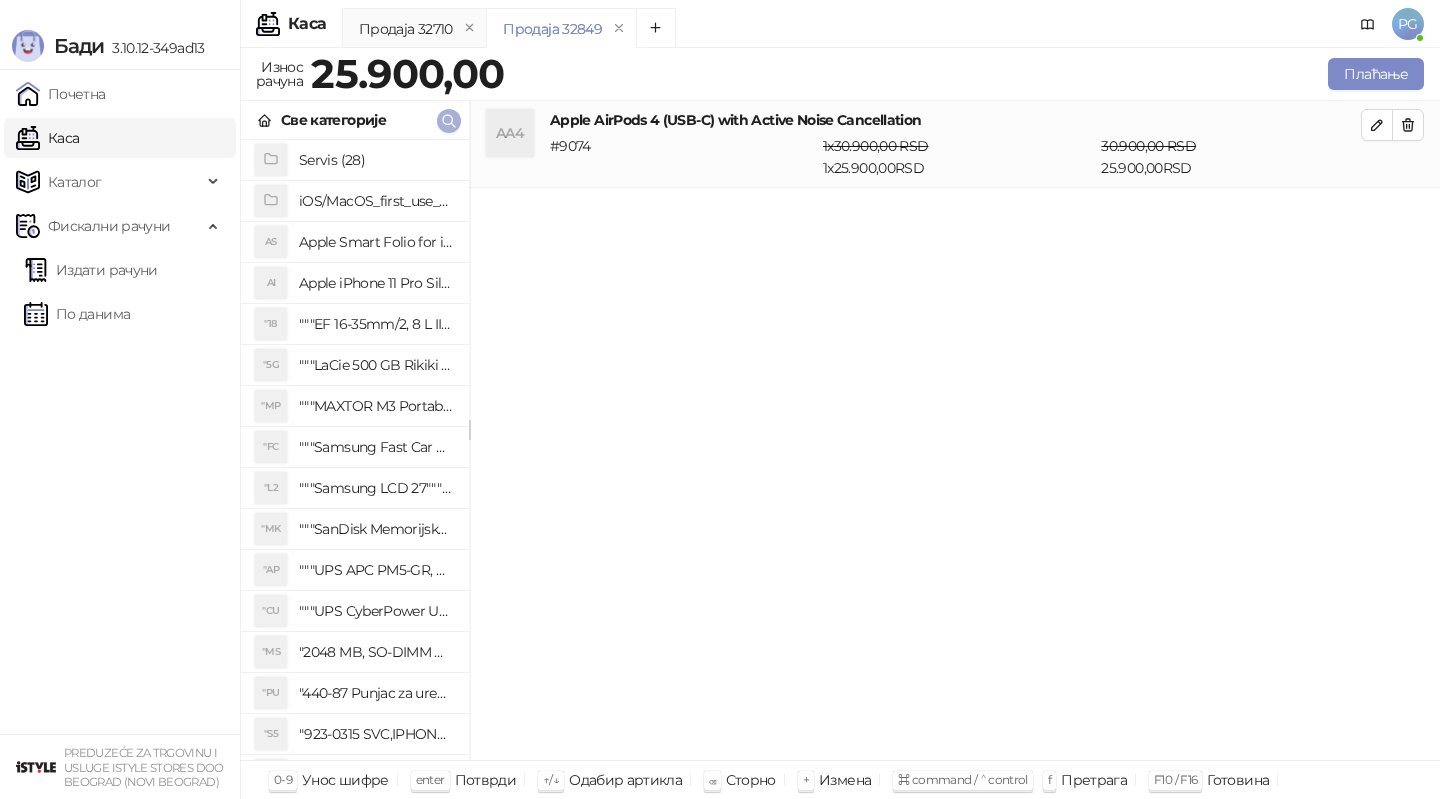 click 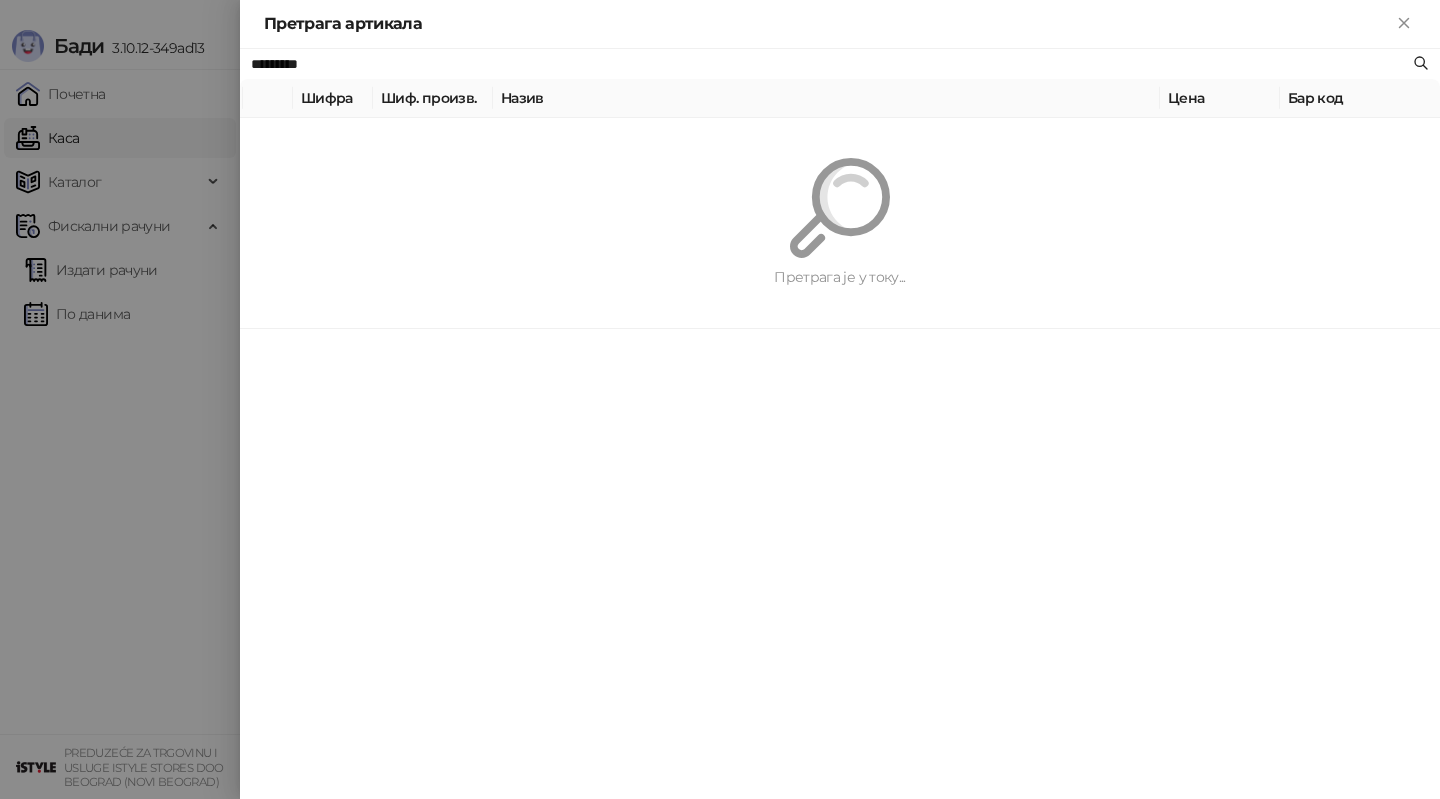 paste on "****" 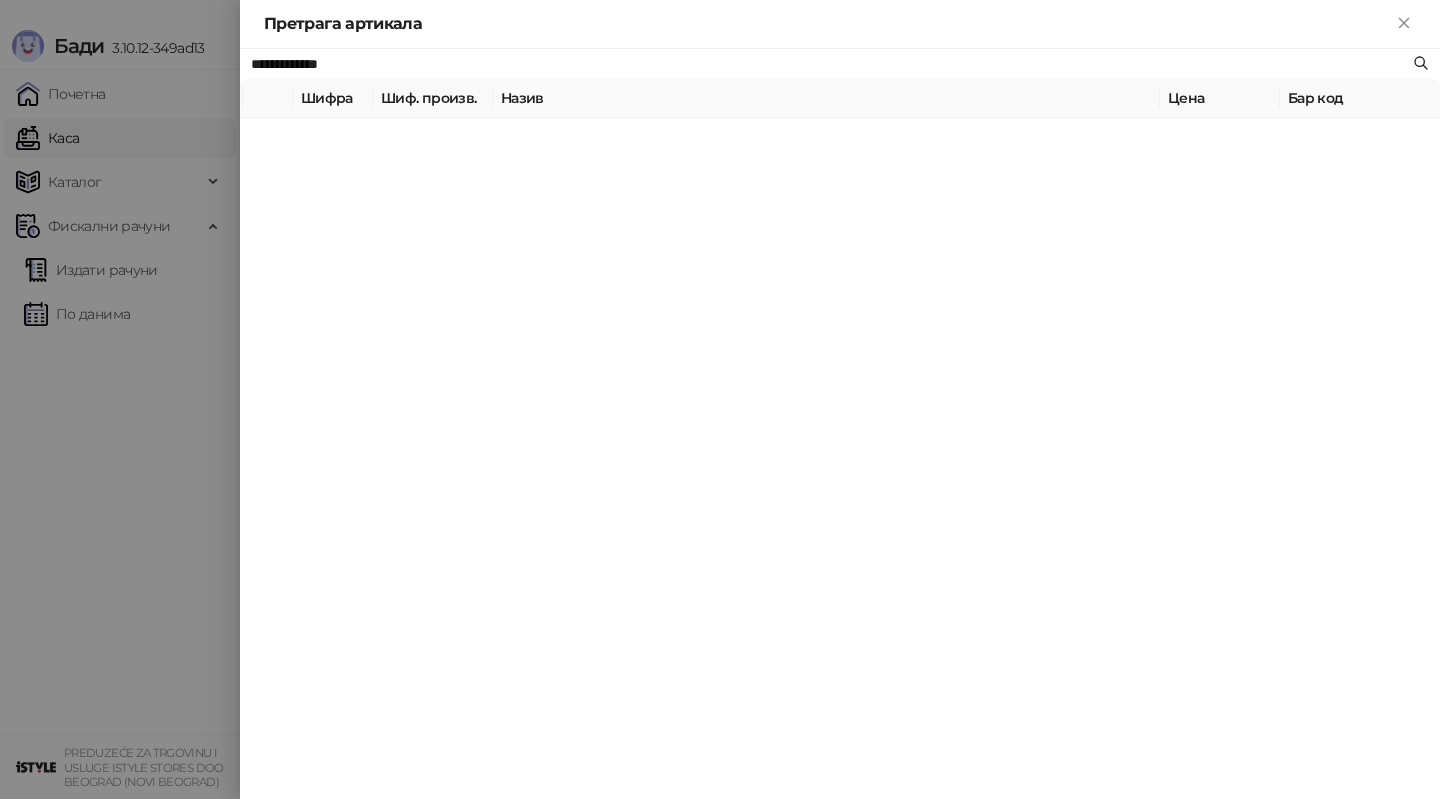 type on "**********" 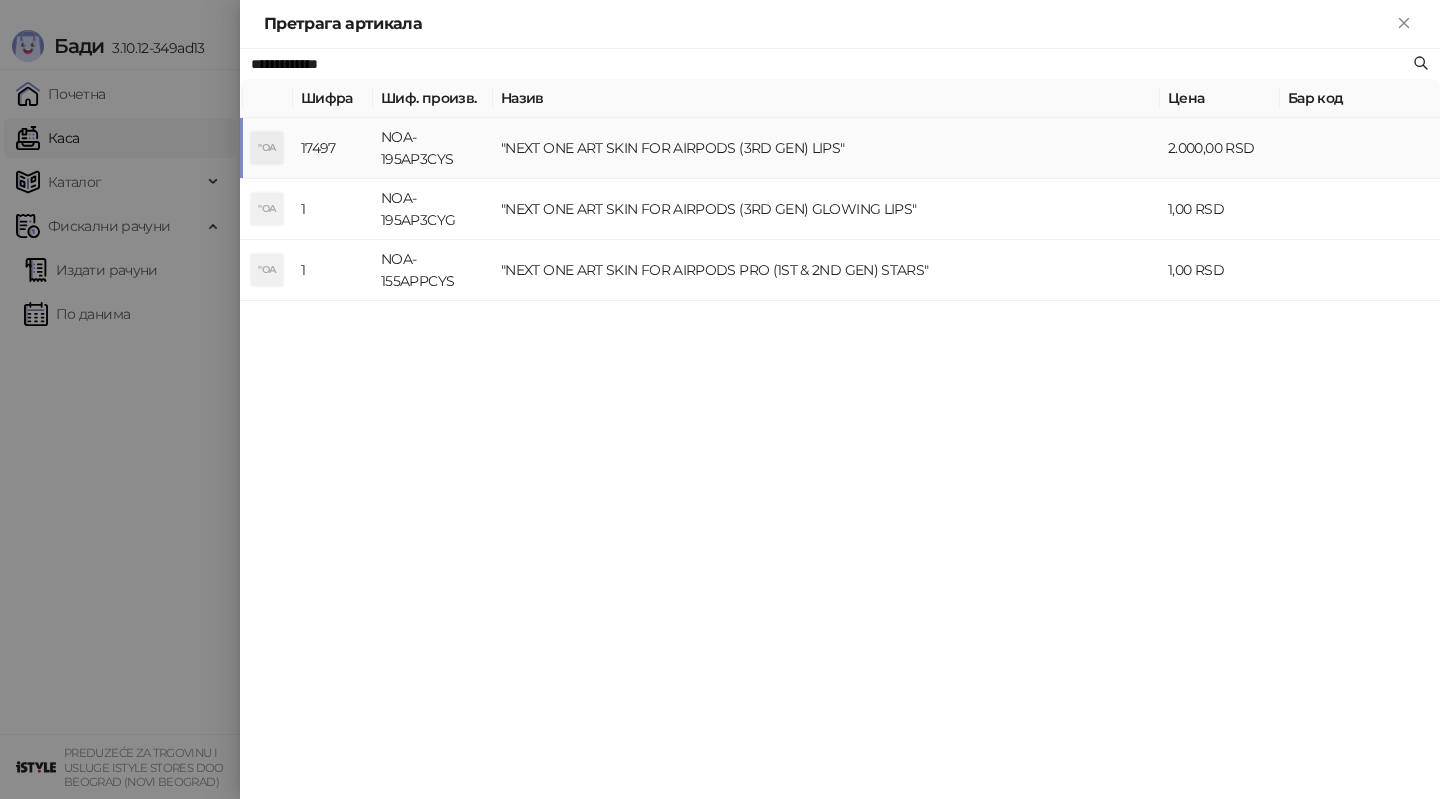 click on "NOA-195AP3CYS" at bounding box center (433, 148) 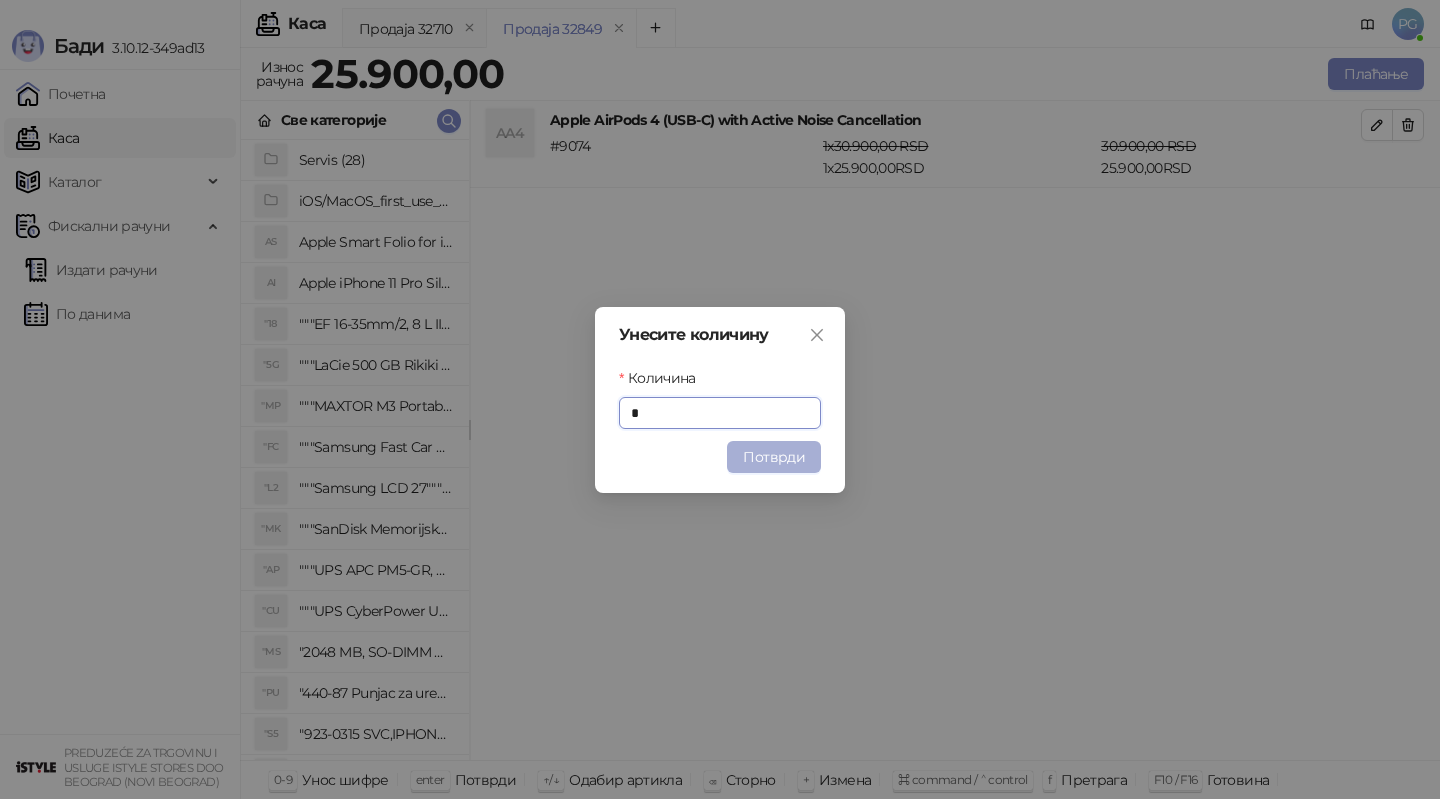 click on "Потврди" at bounding box center (774, 457) 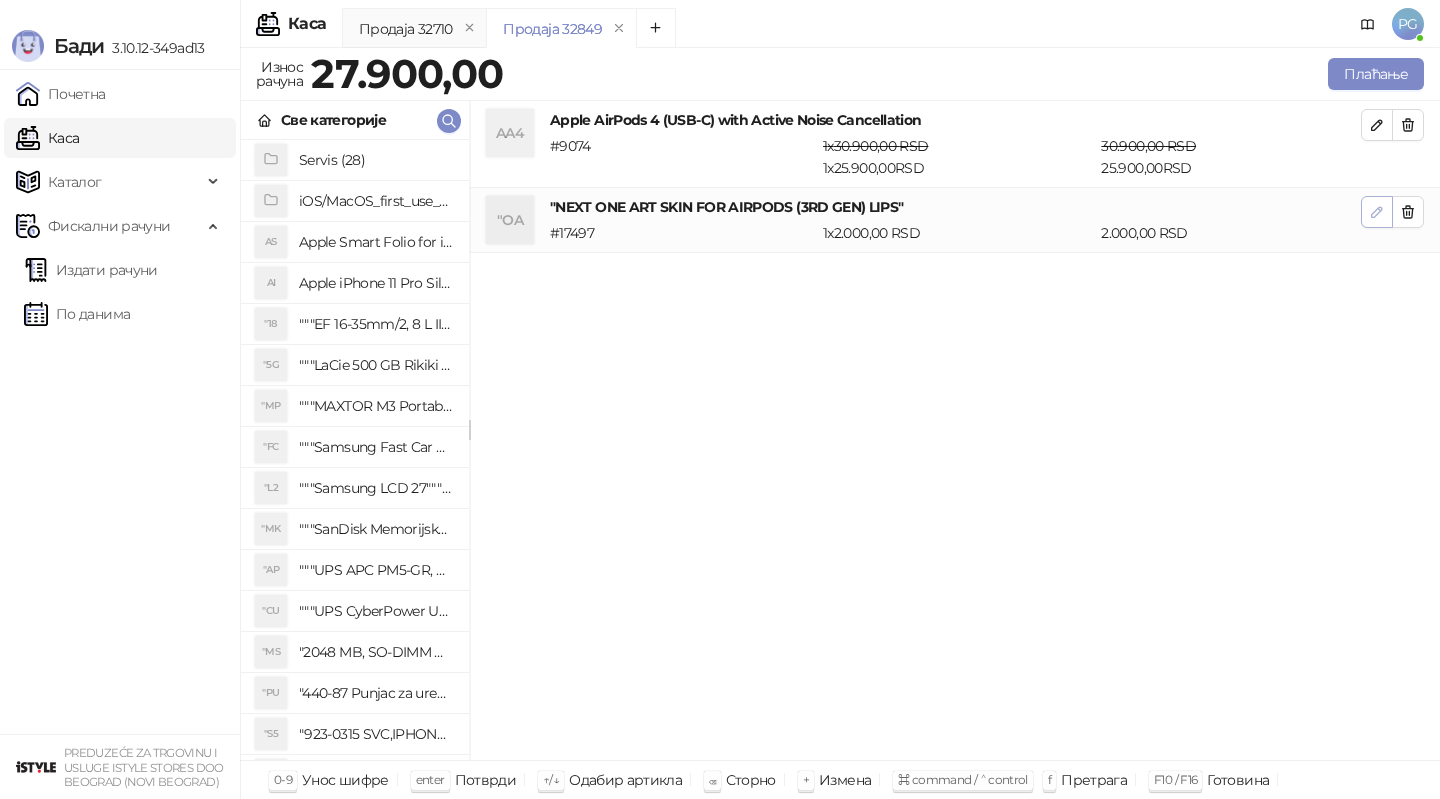 click at bounding box center (1377, 212) 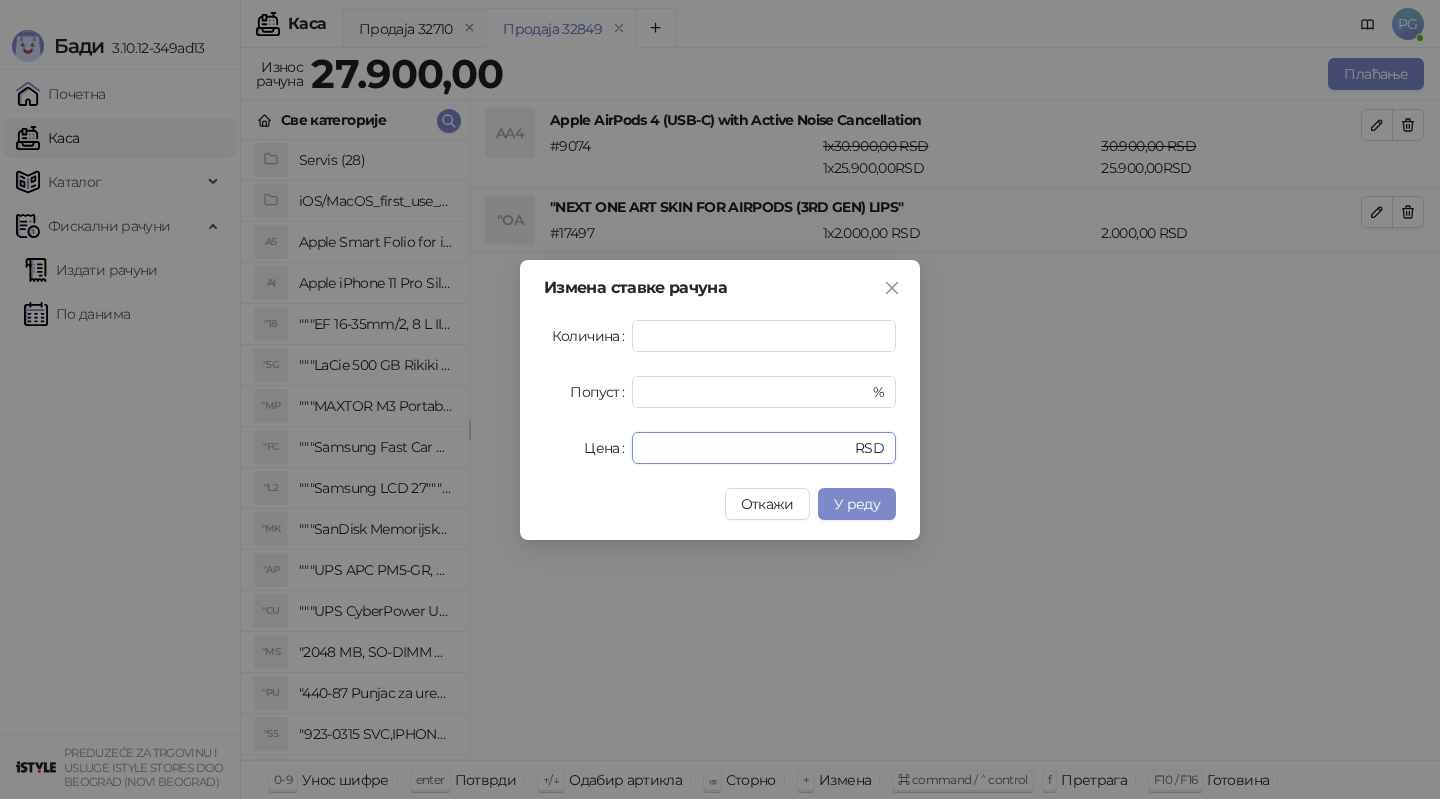 drag, startPoint x: 706, startPoint y: 447, endPoint x: 518, endPoint y: 447, distance: 188 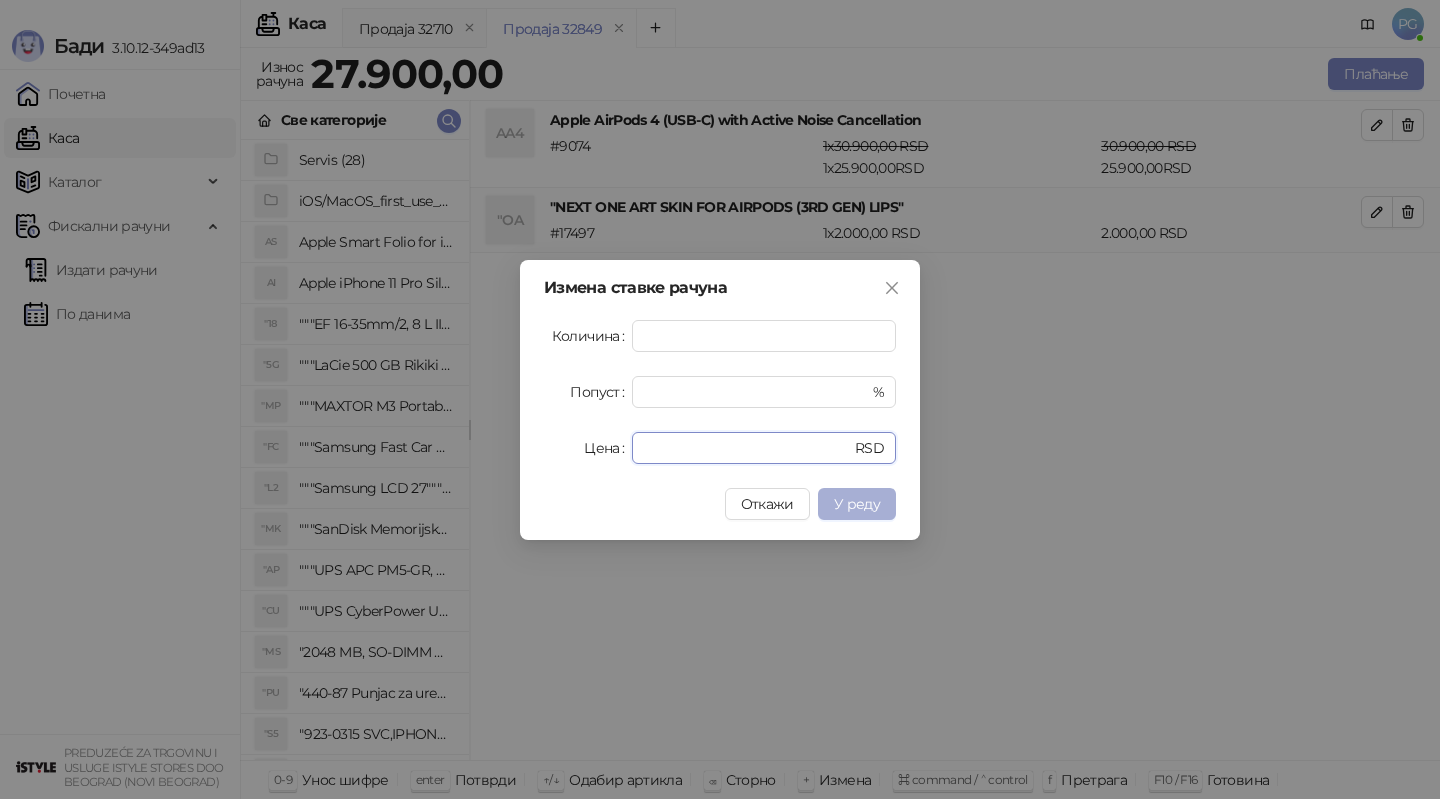 type on "*" 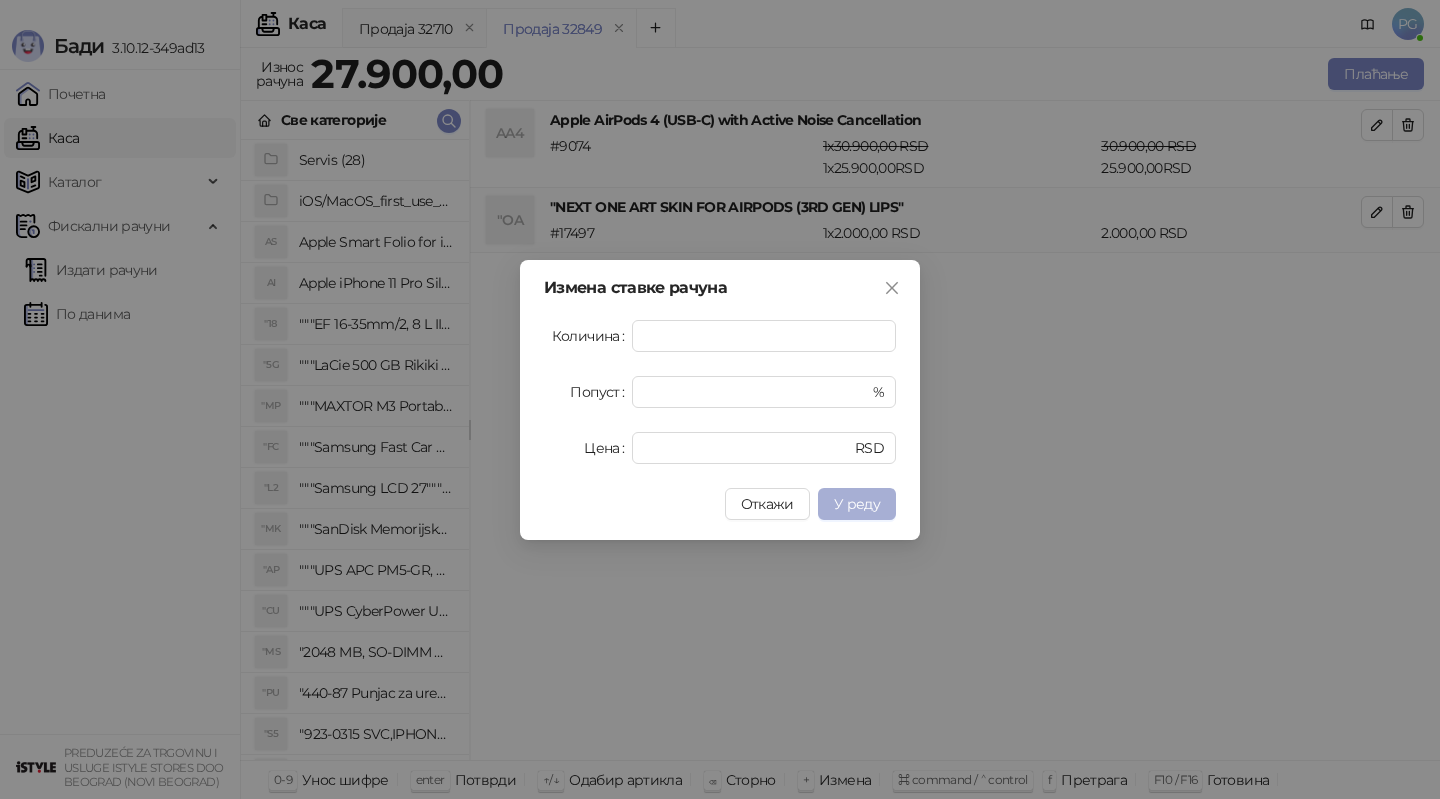 click on "У реду" at bounding box center (857, 504) 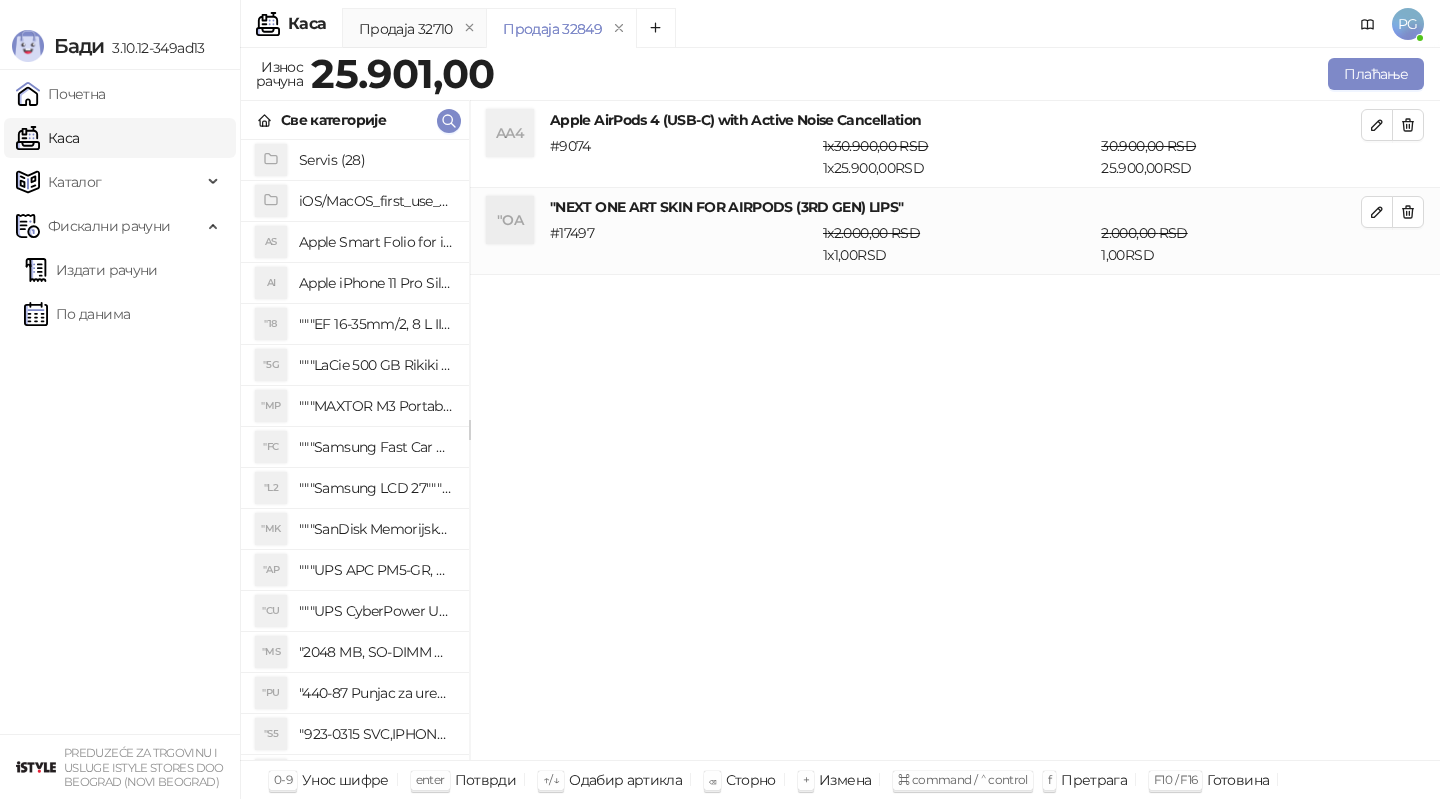click on "Плаћање" at bounding box center (963, 74) 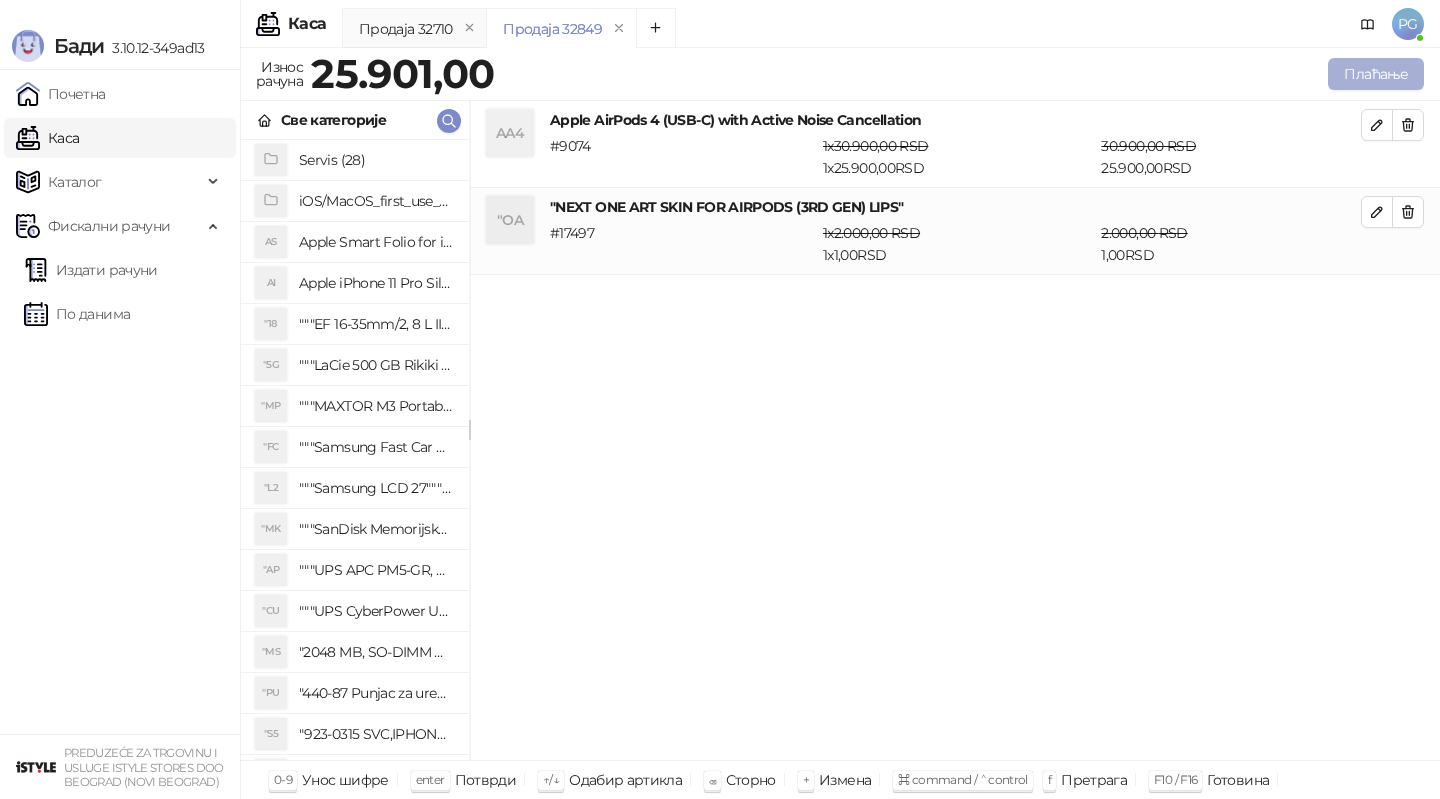 click on "Плаћање" at bounding box center (1376, 74) 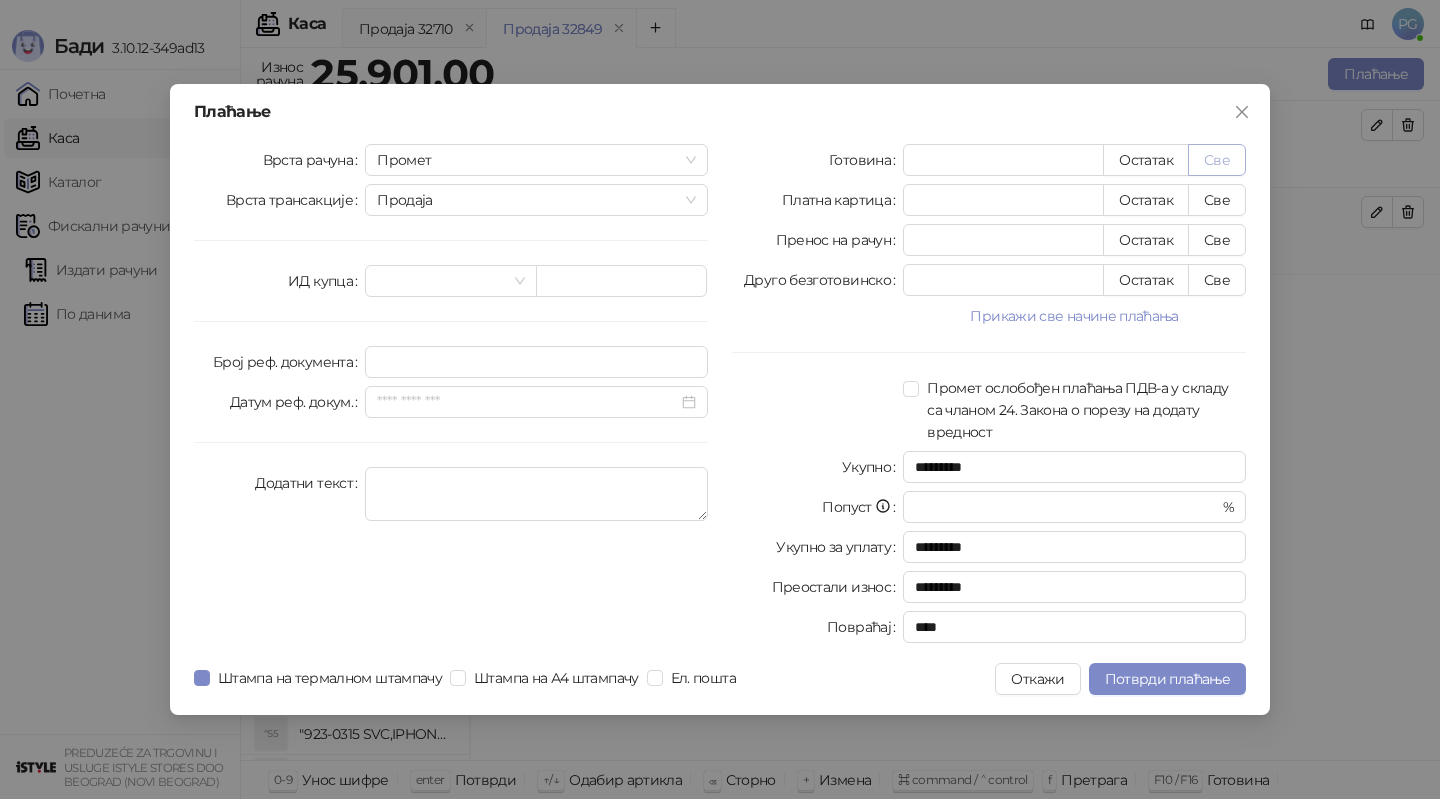 click on "Готовина * Остатак Све Платна картица * Остатак Све Пренос на рачун * Остатак Све Друго безготовинско * Остатак Све Прикажи све начине плаћања Чек * Остатак Све Ваучер * Остатак Све Инстант плаћање * Остатак Све   Промет ослобођен плаћања ПДВ-а у складу са чланом 24. Закона о порезу на додату вредност Укупно ********* Попуст   * % Укупно за уплату ********* Преостали износ ********* Повраћај ****" at bounding box center (989, 397) 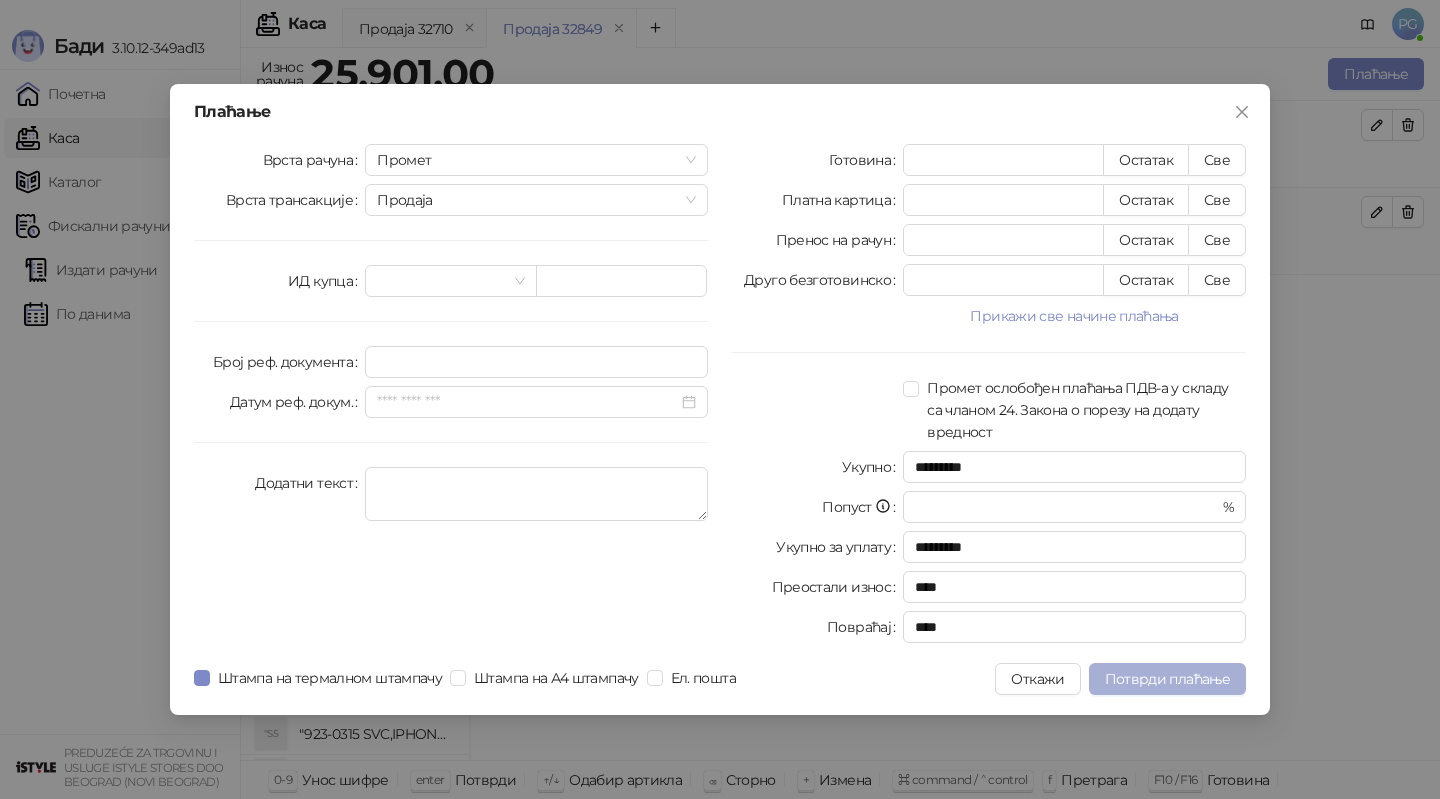 click on "Потврди плаћање" at bounding box center [1167, 679] 